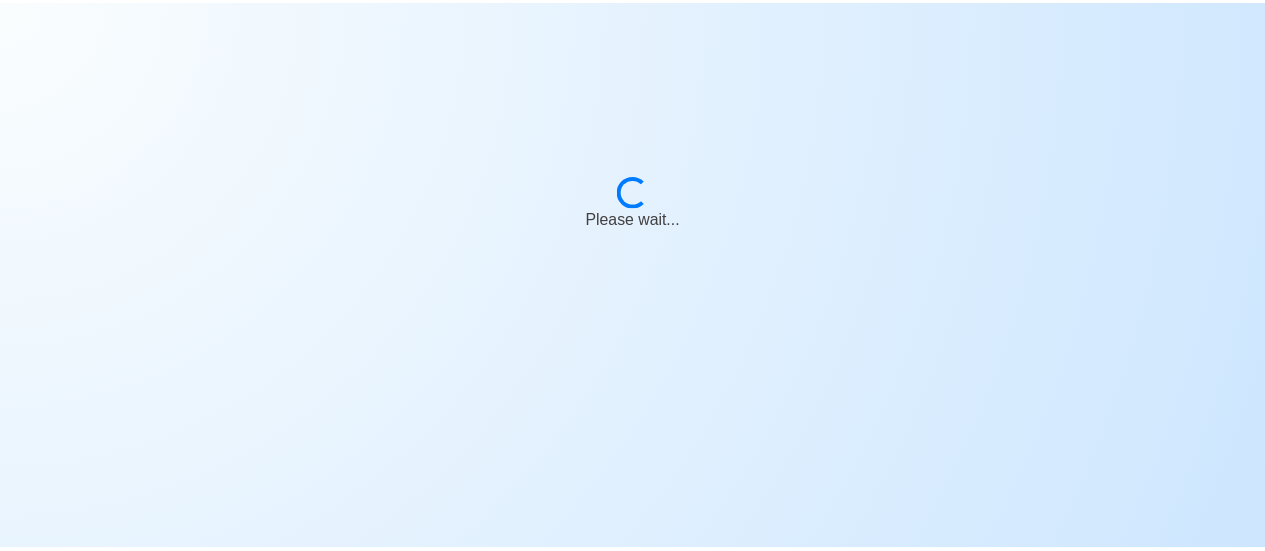 scroll, scrollTop: 0, scrollLeft: 0, axis: both 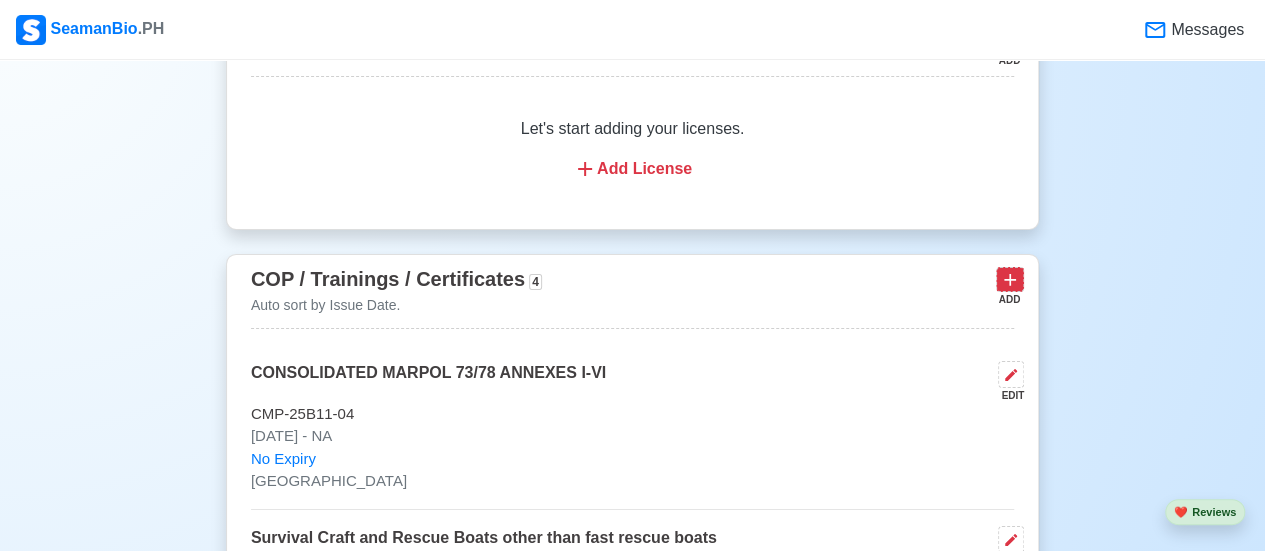 click 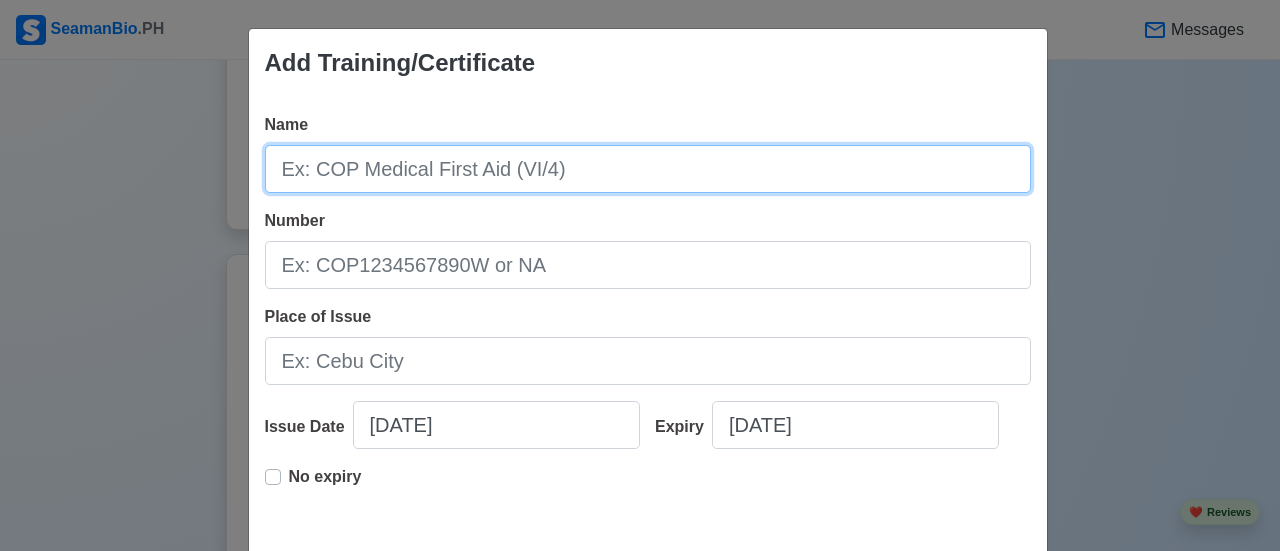 click on "Name" at bounding box center (648, 169) 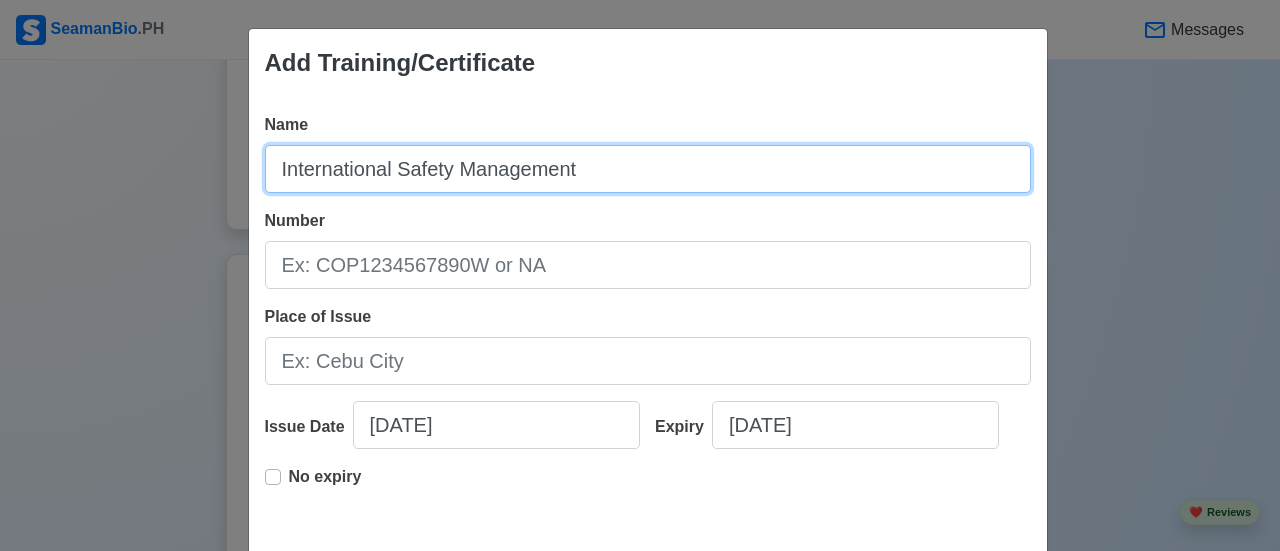 type on "International Safety Management" 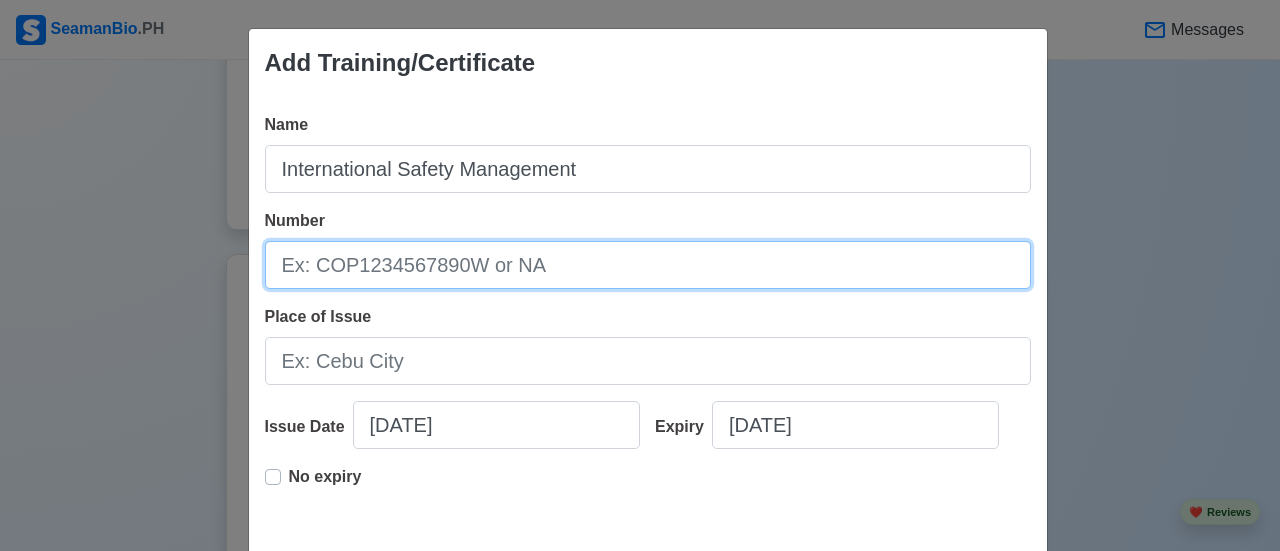 click on "Number" at bounding box center [648, 265] 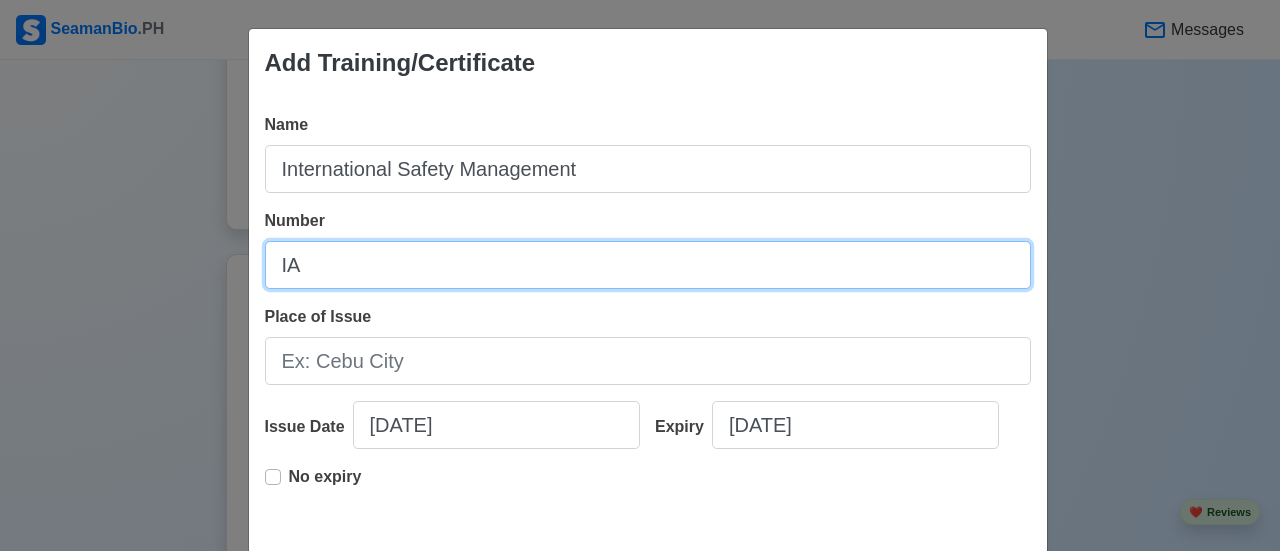 type on "I" 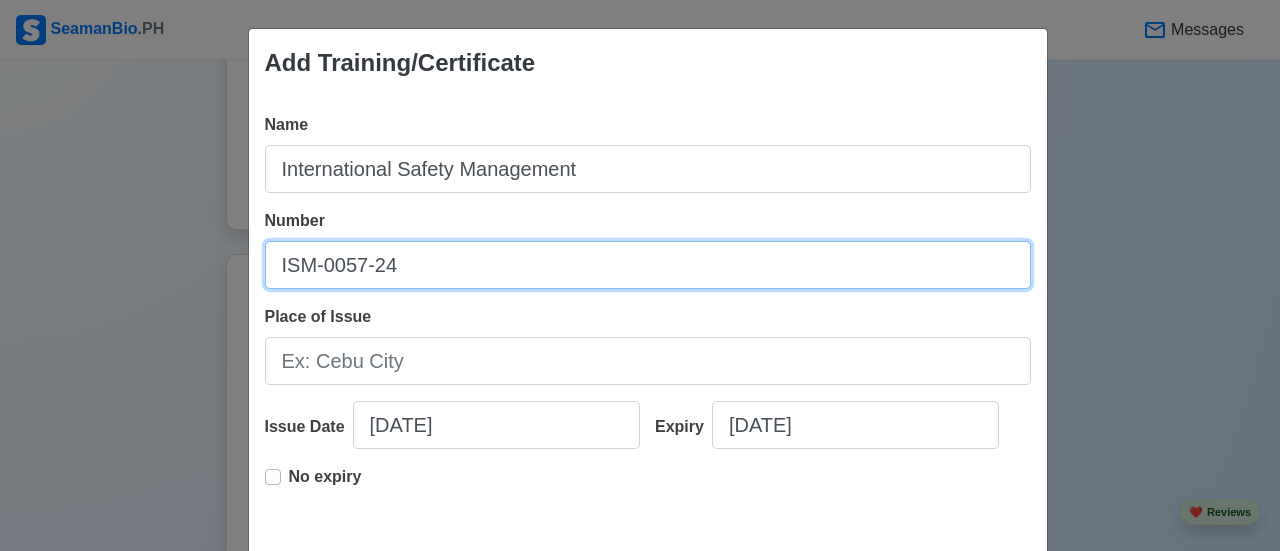 type on "ISM-0057-24" 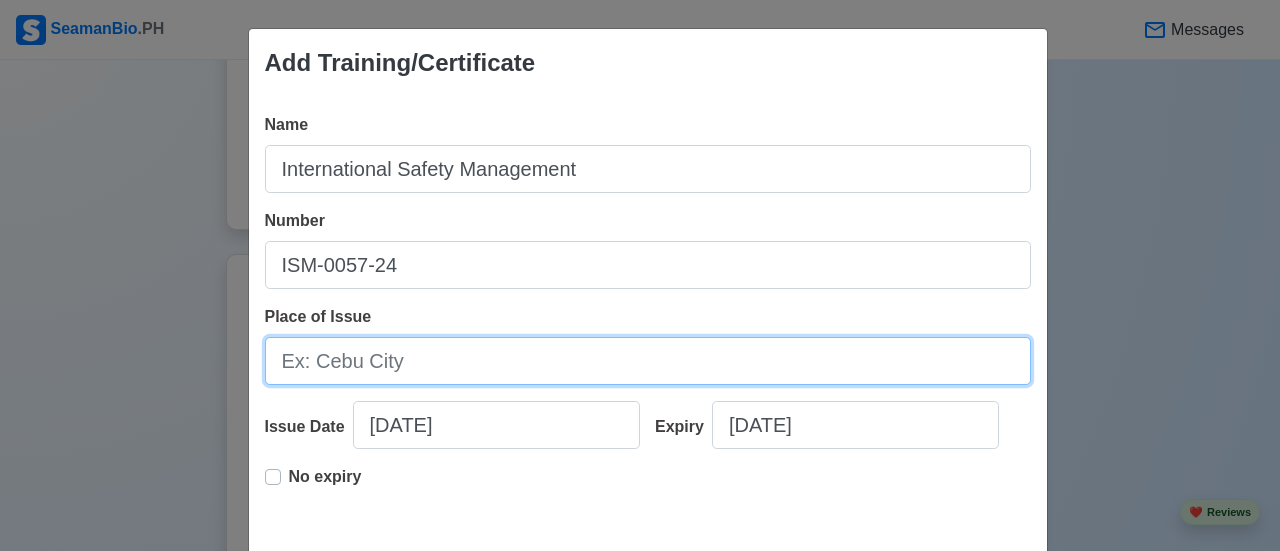 click on "Place of Issue" at bounding box center [648, 361] 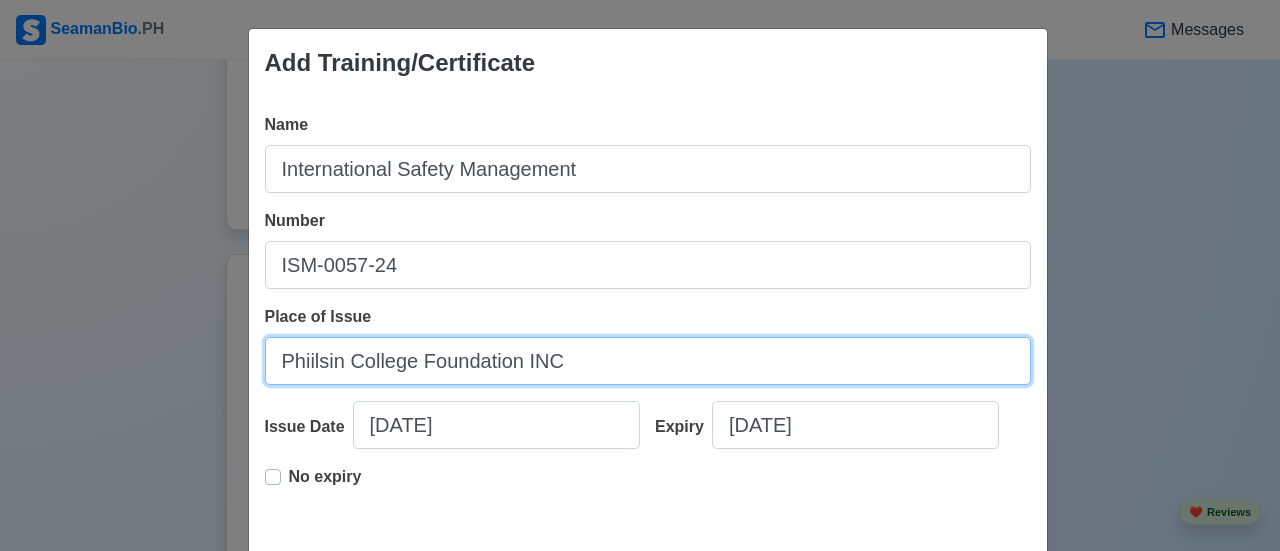 type on "Phiilsin College Foundation INC." 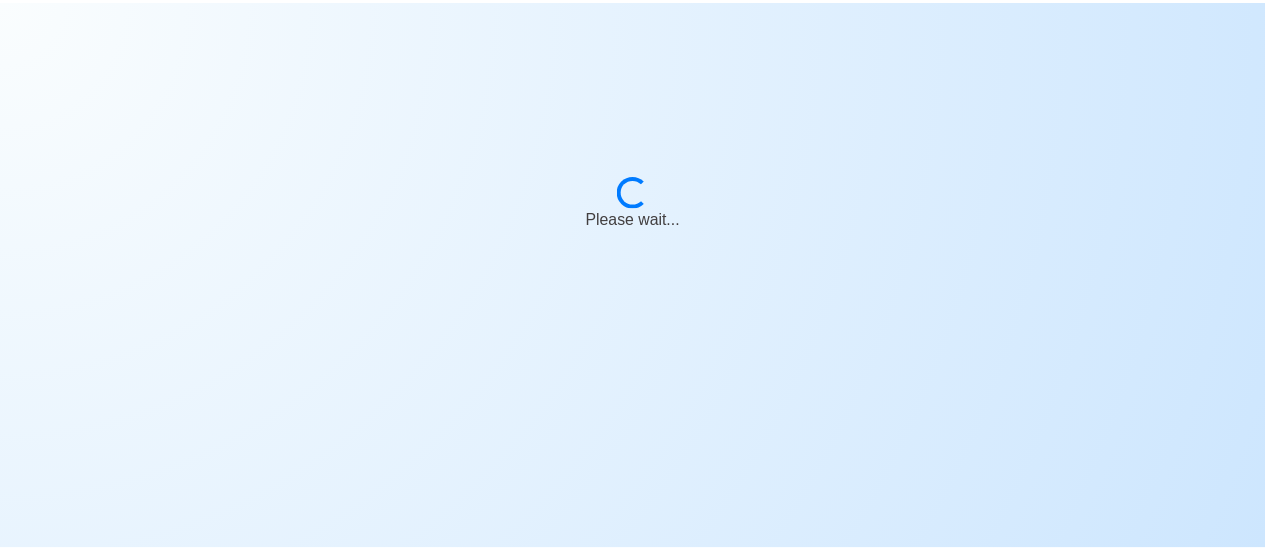 scroll, scrollTop: 0, scrollLeft: 0, axis: both 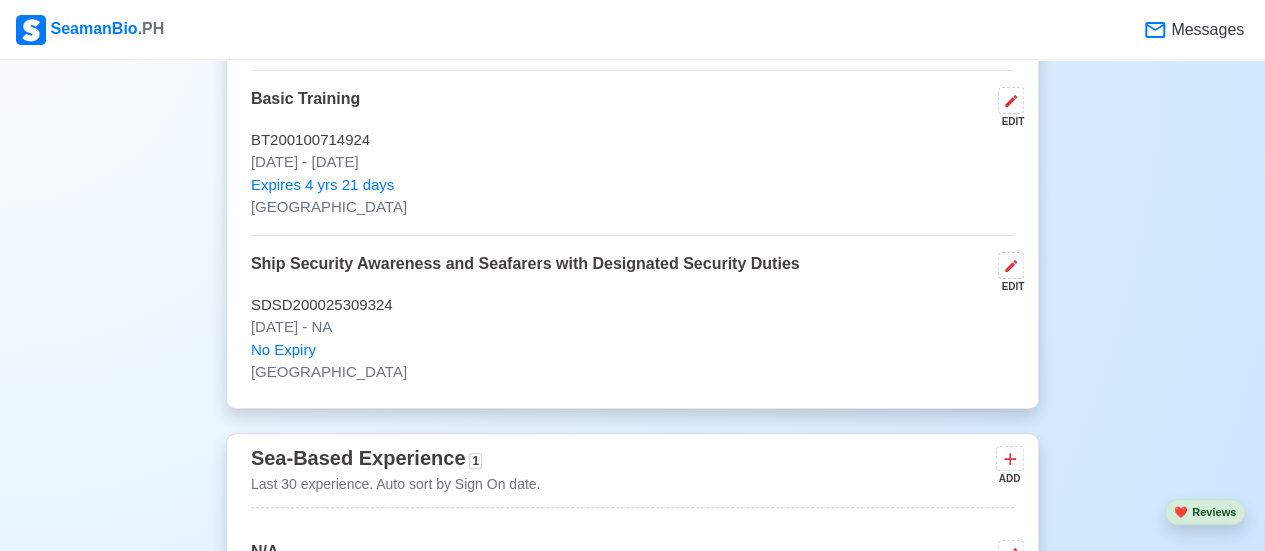 click on "New 🧑🏻‍💻   Practice Interview 🏬   Apply to Agencies 🔥 Apply Jobs 🚢   Log My Travels Change Upload [PERSON_NAME] [PERSON_NAME] Edit DECK CADET Actively Looking for Job SRN  0209190048 [EMAIL_ADDRESS][DOMAIN_NAME] 09477497096 [DATE]   •  [DEMOGRAPHIC_DATA] [DEMOGRAPHIC_DATA]  •  Single 169  cm •  74  kg 1074 DAHLIA ST. NAPICO, MANGGAHAN, PASIG CITY [GEOGRAPHIC_DATA]   🇵🇭 Availability Immediate Download & Convert to PDF 🎨 Choose Other CV Design ✍️ Add My Signature Objective To begin my maritime career as a Deck Cadet, leveraging my academic knowledge and hands-on training to contribute to the safe and efficient operations of the vessel while gaining valuable experience and skills to grow within the maritime industry. EDIT Statutory Info EDIT SSS: [PHONE_NUMBER] TIN: [PHONE_NUMBER] Pag-IBIG: 121349251169 PhilHealth: 01-251248231-5 Education 4 Auto sort by Start Date. ADD Philsin College Foundation Inc. EDIT BS in Marine Transportation  [DATE] - [DATE] STI College Ortigas-Cainta EDIT STEM EDIT 2" at bounding box center (632, -1058) 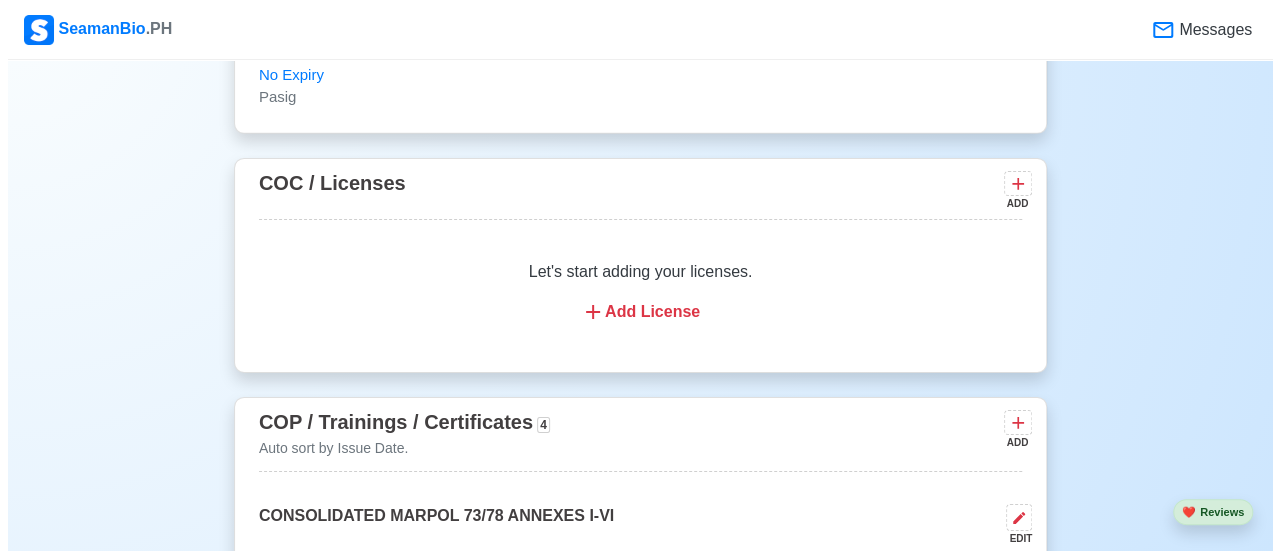 scroll, scrollTop: 3112, scrollLeft: 0, axis: vertical 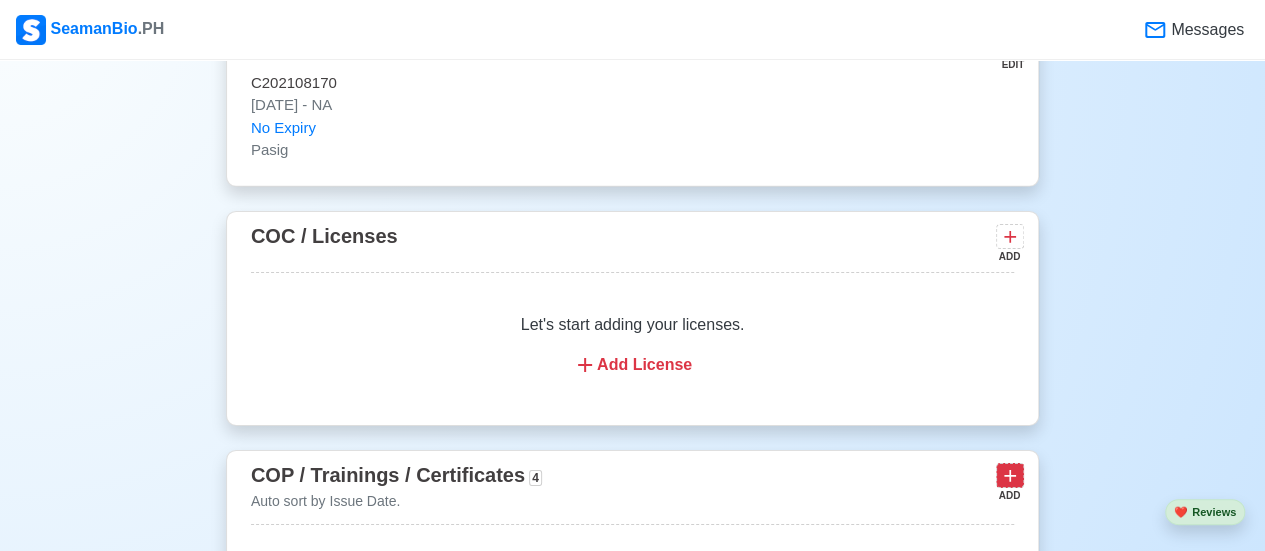 click 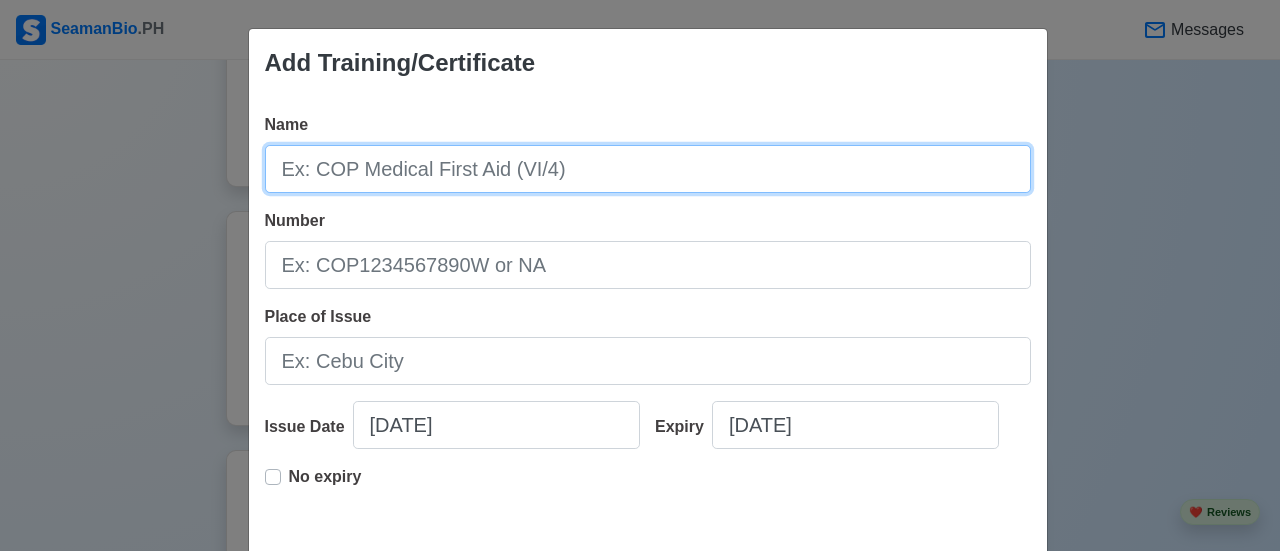 click on "Name" at bounding box center (648, 169) 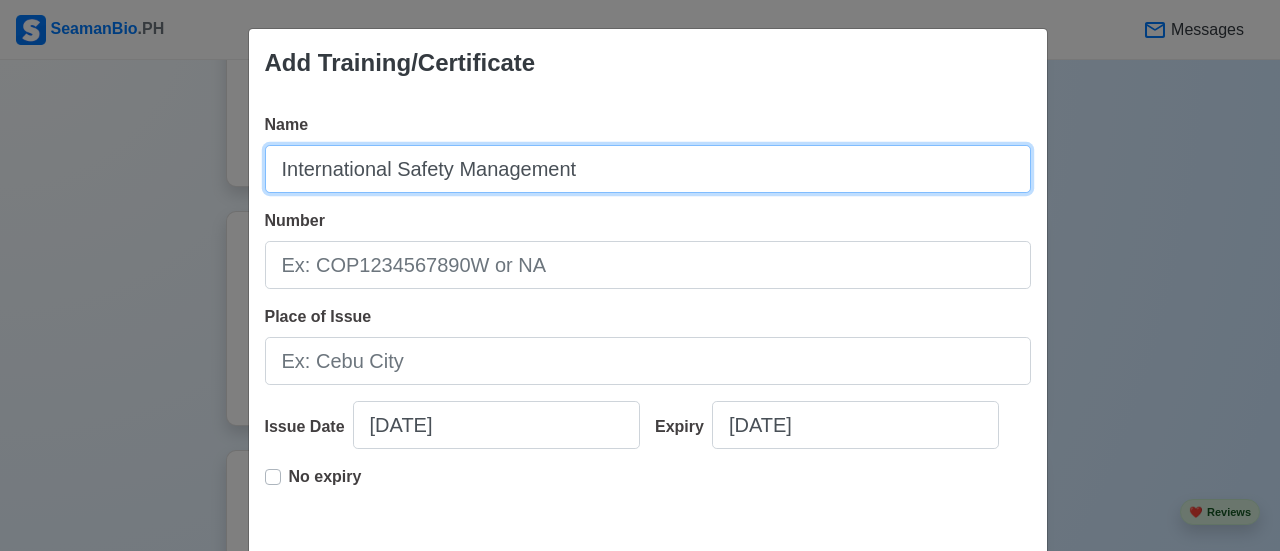 type on "International Safety Management" 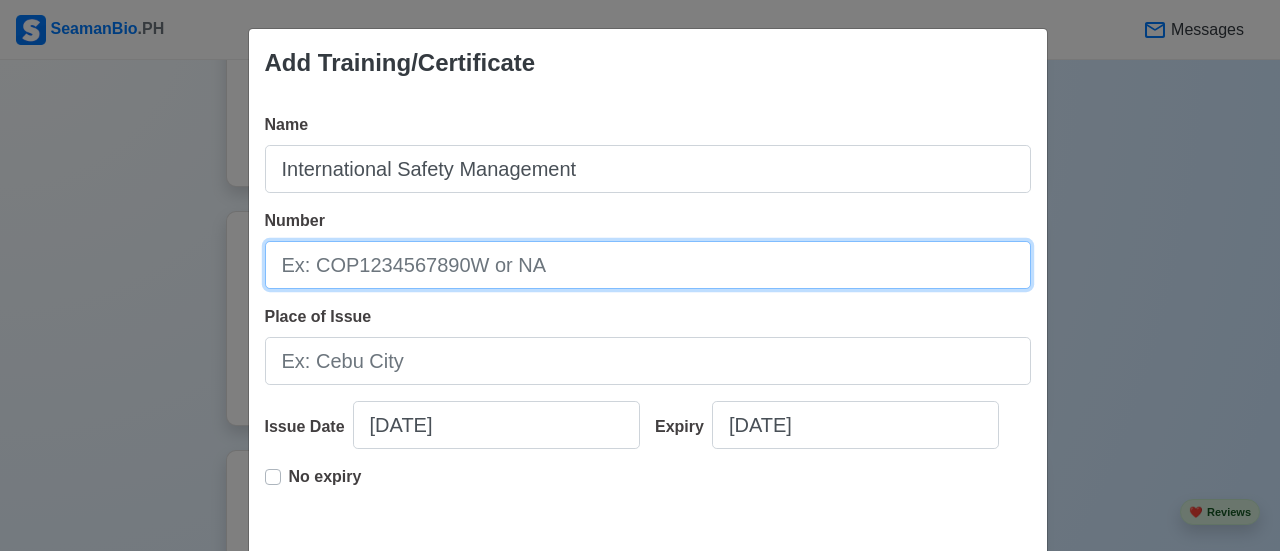 click on "Number" at bounding box center [648, 265] 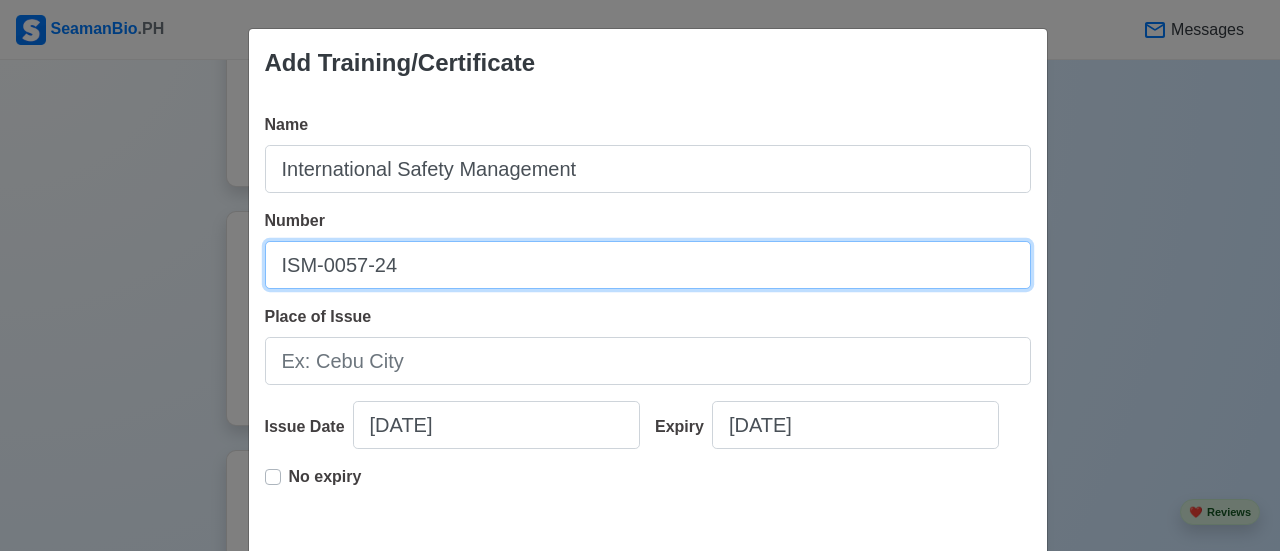 type on "ISM-0057-24" 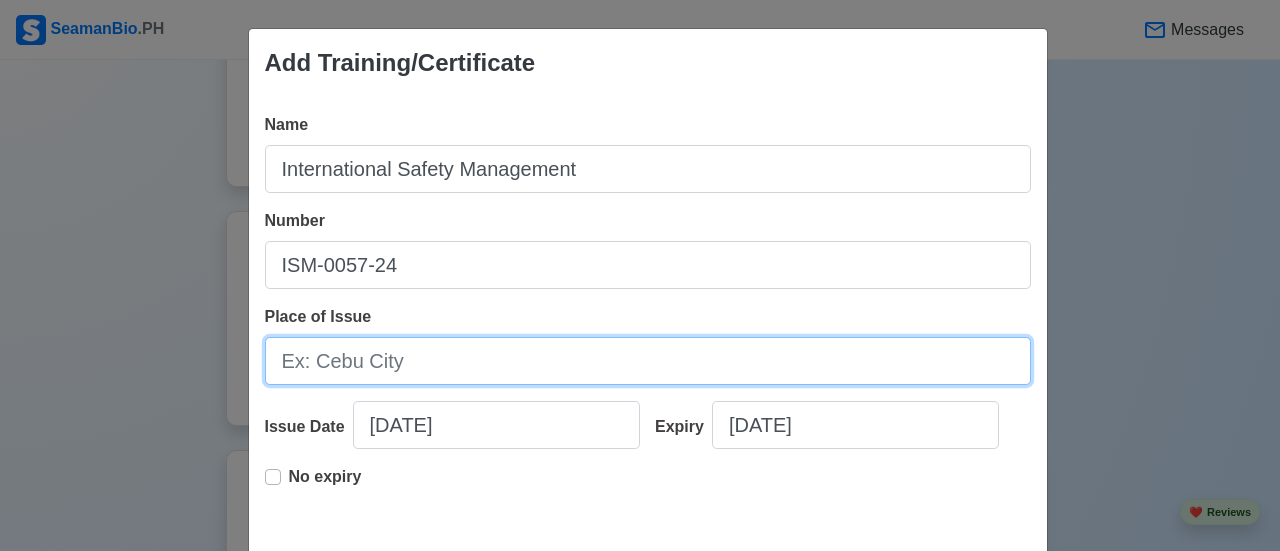 click on "Place of Issue" at bounding box center [648, 361] 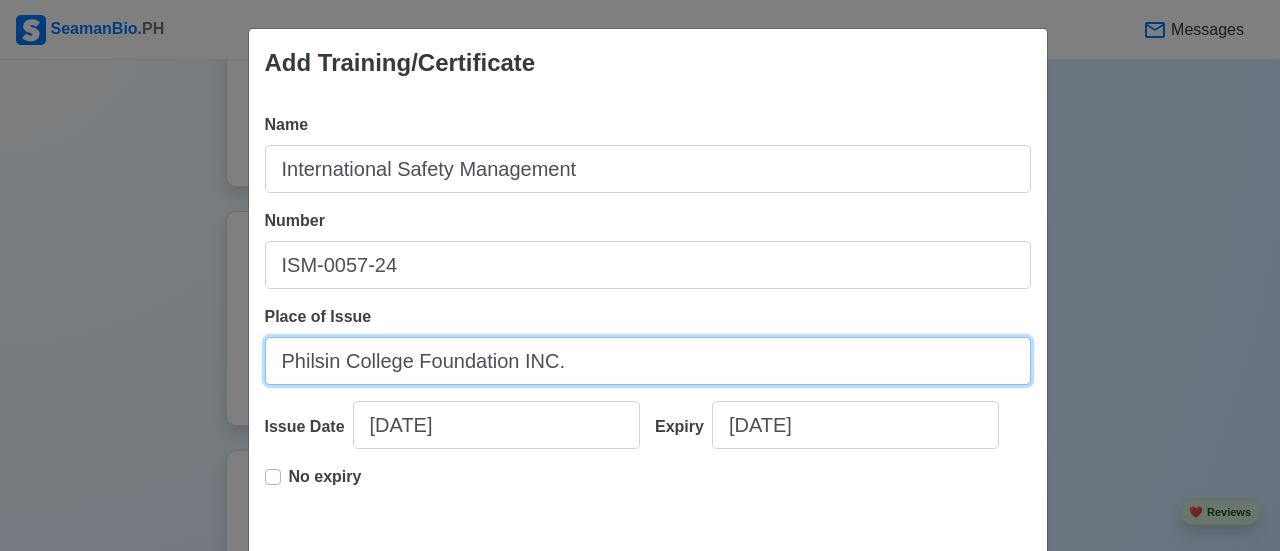 type on "Philsin College Foundation INC." 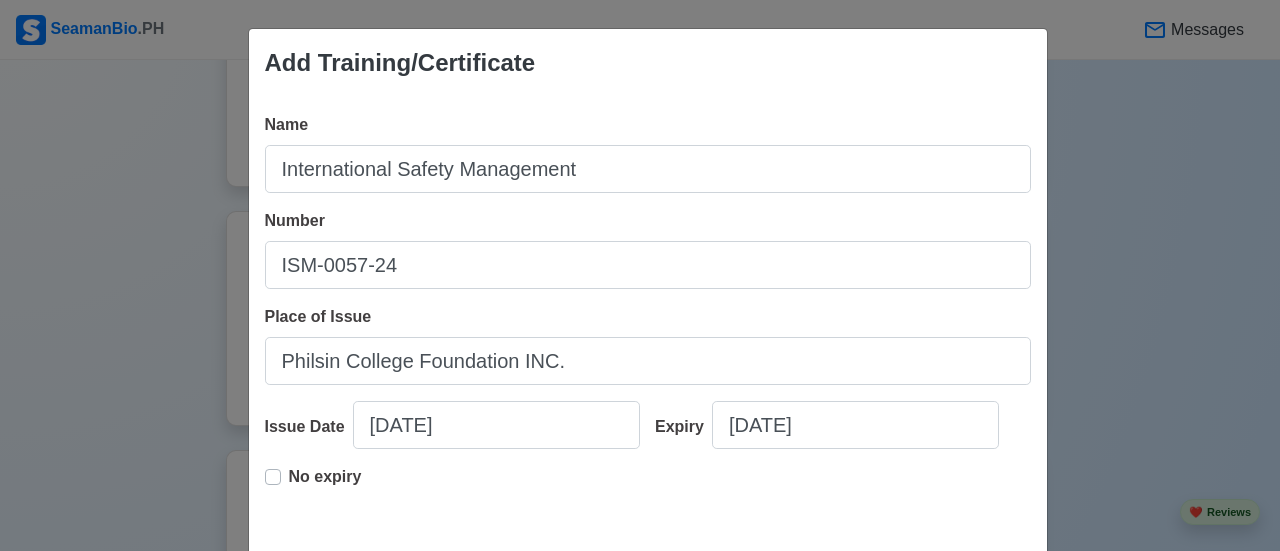 click on "No expiry" at bounding box center (325, 485) 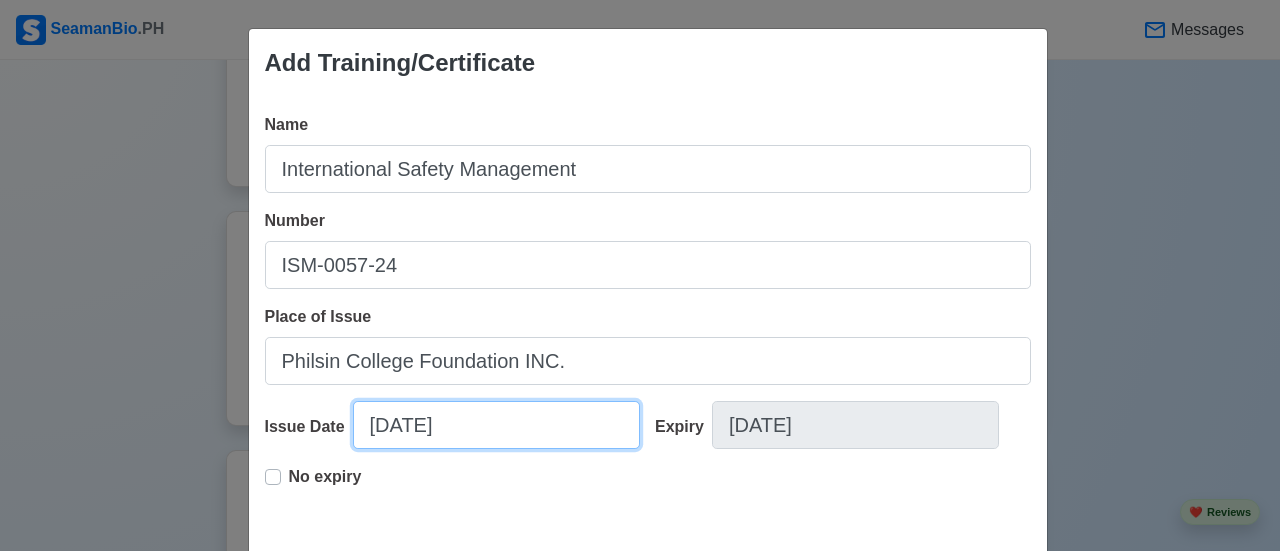 select on "****" 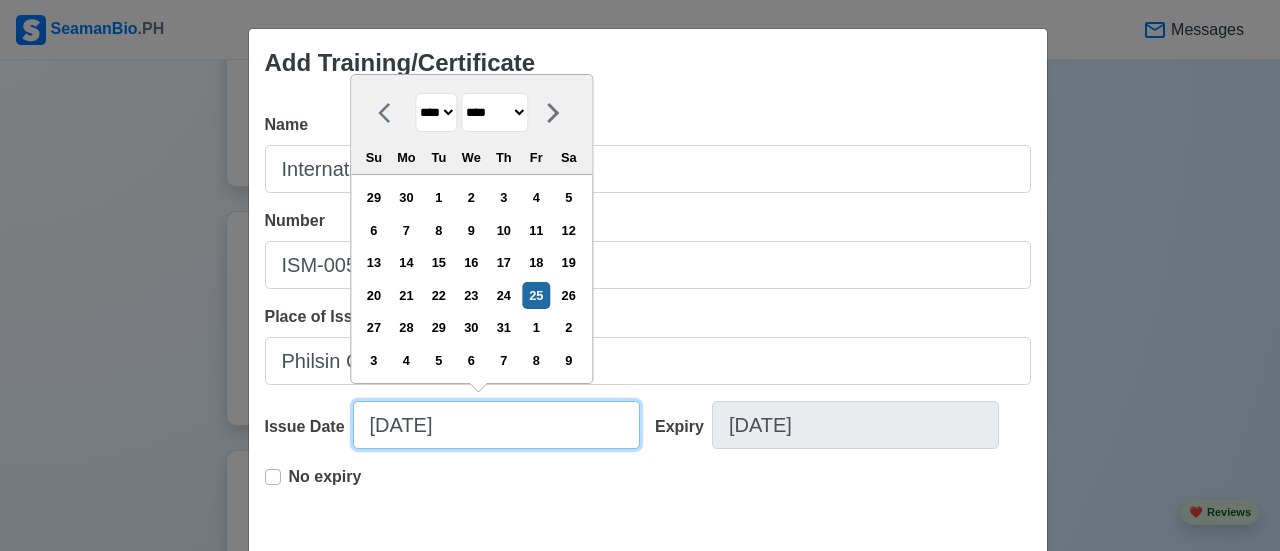 click on "[DATE]" at bounding box center [496, 425] 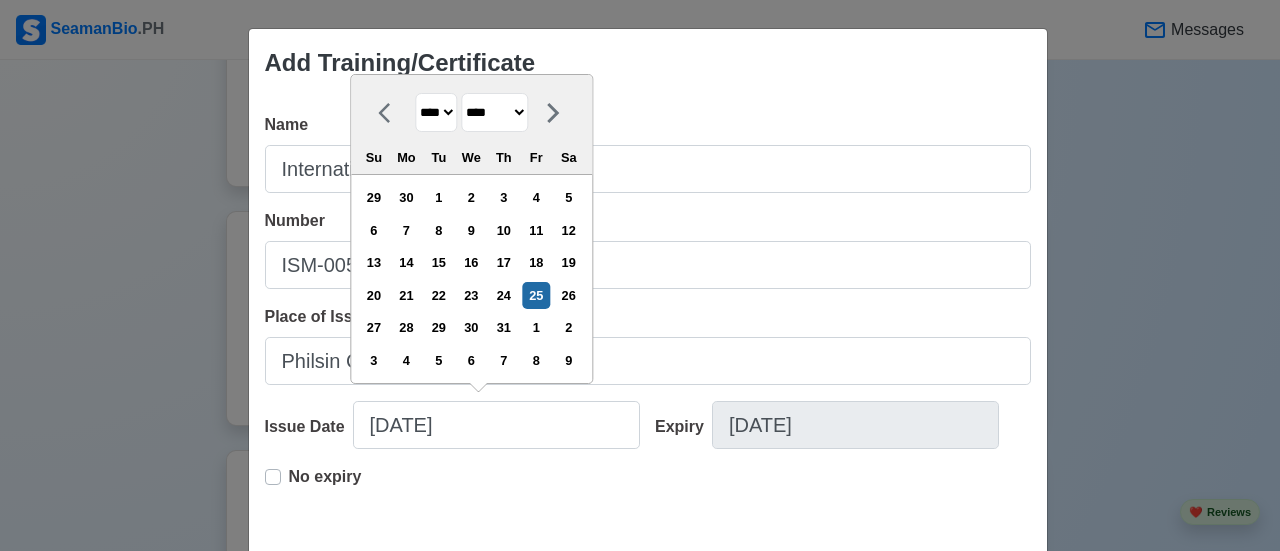 click on "**** **** **** **** **** **** **** **** **** **** **** **** **** **** **** **** **** **** **** **** **** **** **** **** **** **** **** **** **** **** **** **** **** **** **** **** **** **** **** **** **** **** **** **** **** **** **** **** **** **** **** **** **** **** **** **** **** **** **** **** **** **** **** **** **** **** **** **** **** **** **** **** **** **** **** **** **** **** **** **** **** **** **** **** **** **** **** **** **** **** **** **** **** **** **** **** **** **** **** **** **** **** **** **** **** ****" at bounding box center [436, 112] 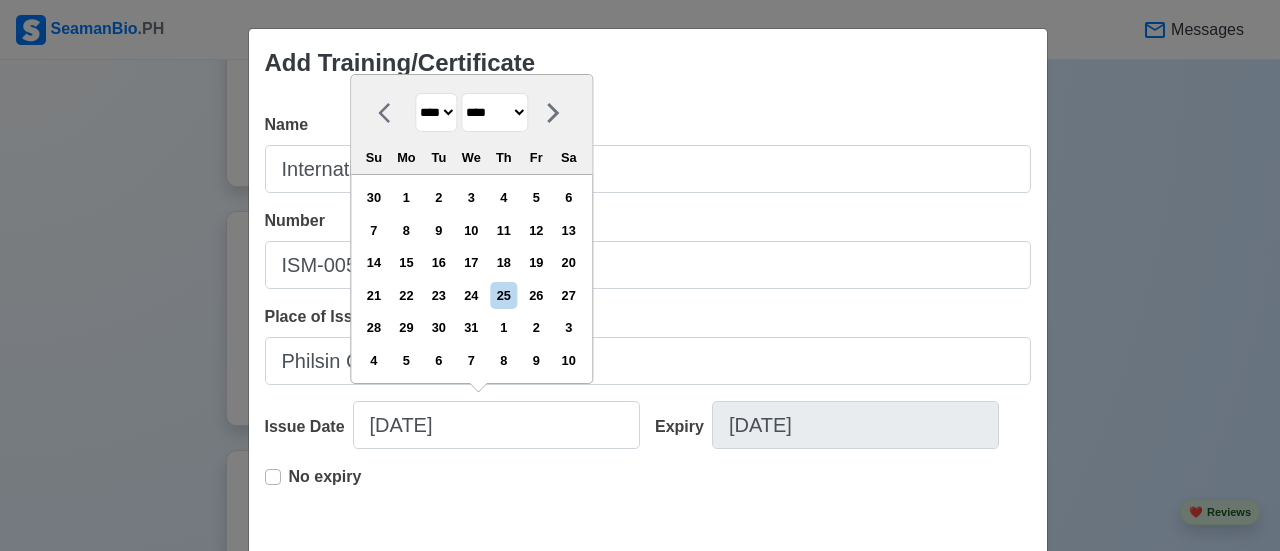 click on "******* ******** ***** ***** *** **** **** ****** ********* ******* ******** ********" at bounding box center [494, 112] 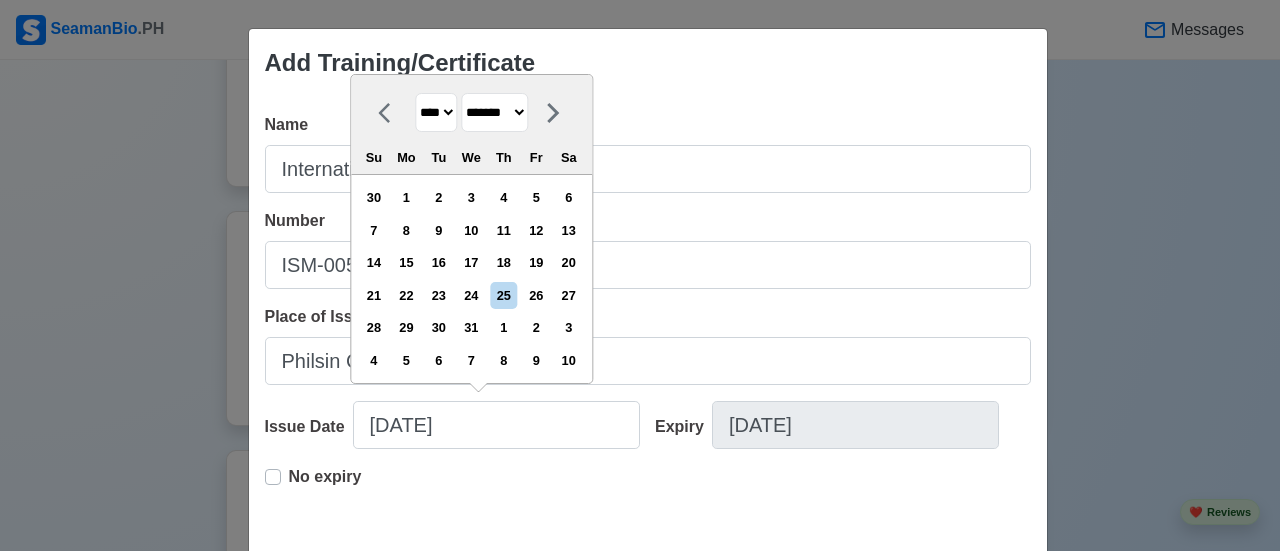 click on "******* ******** ***** ***** *** **** **** ****** ********* ******* ******** ********" at bounding box center (494, 112) 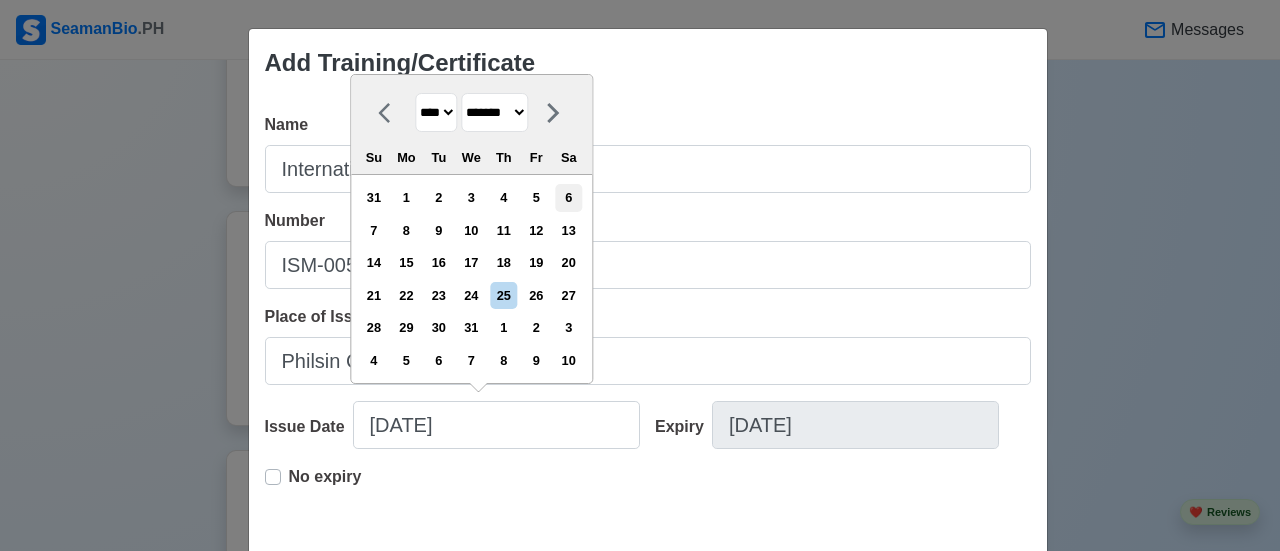 click on "6" at bounding box center [568, 197] 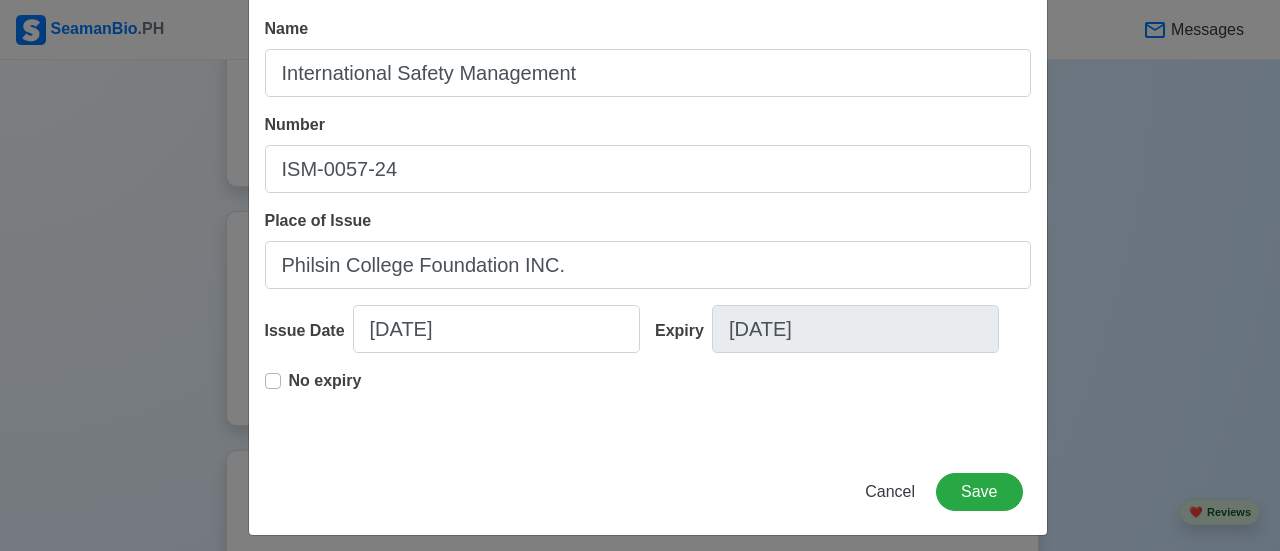 scroll, scrollTop: 98, scrollLeft: 0, axis: vertical 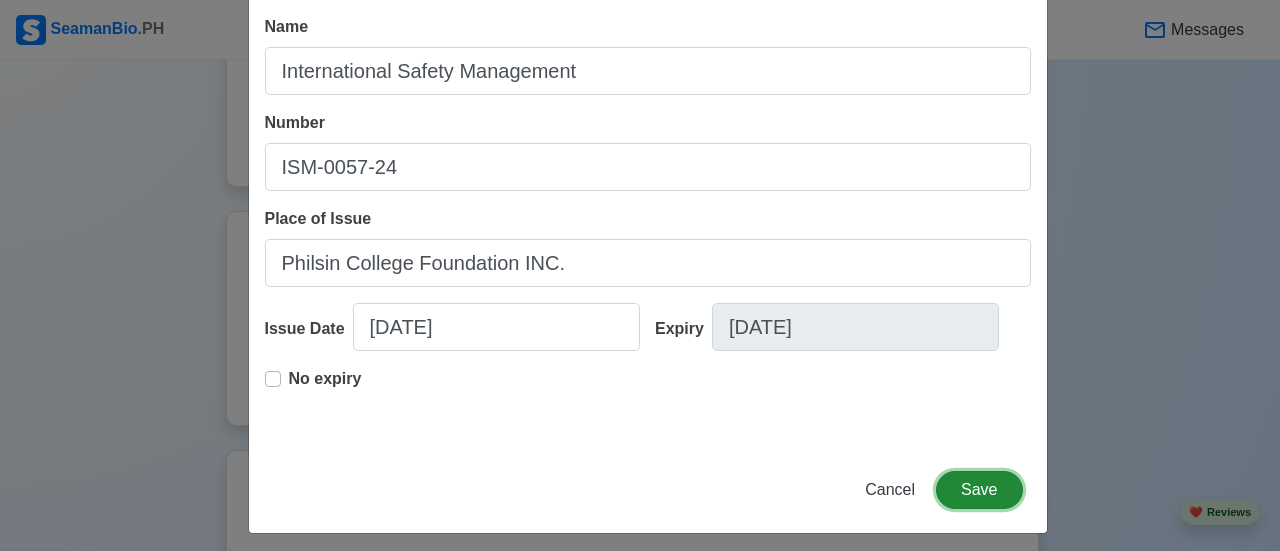 click on "Save" at bounding box center (979, 490) 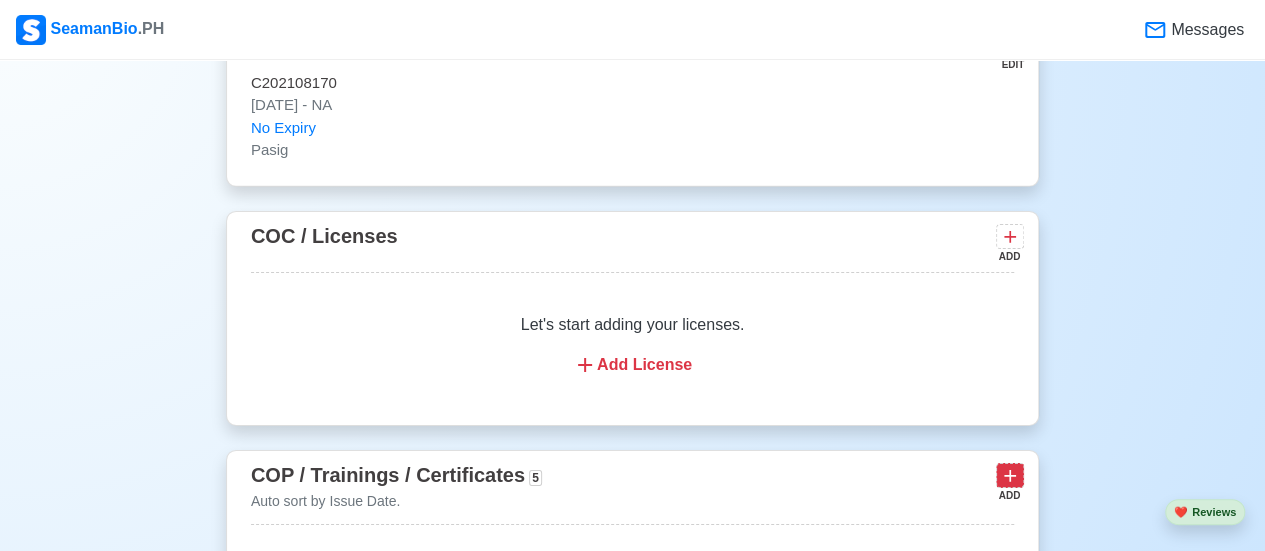 click 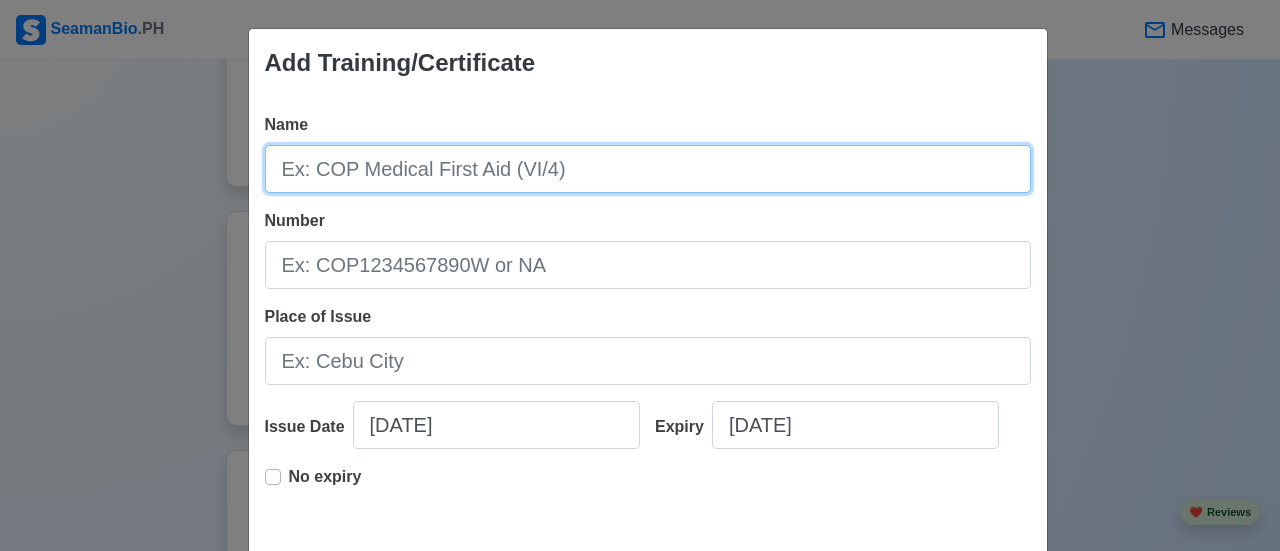 click on "Name" at bounding box center (648, 169) 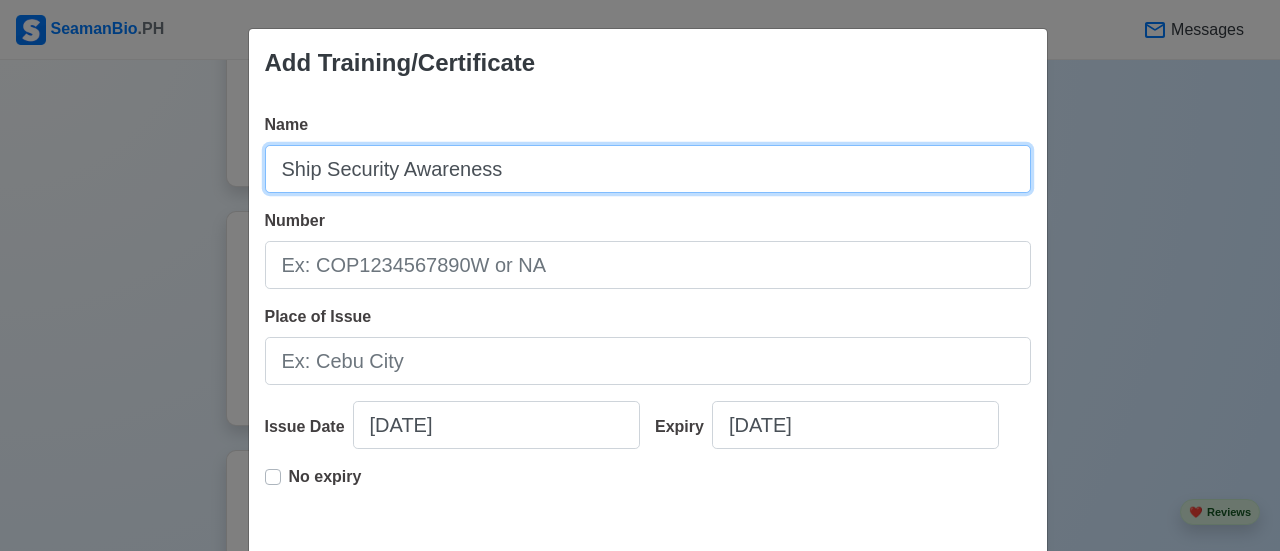 type on "Ship Security Awareness" 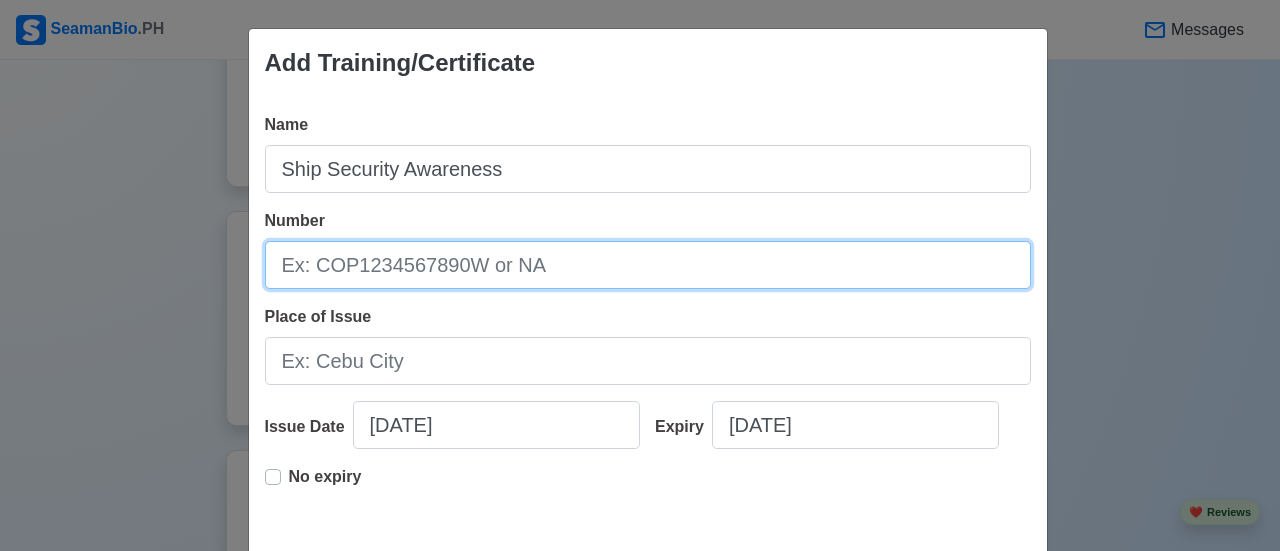 click on "Number" at bounding box center [648, 265] 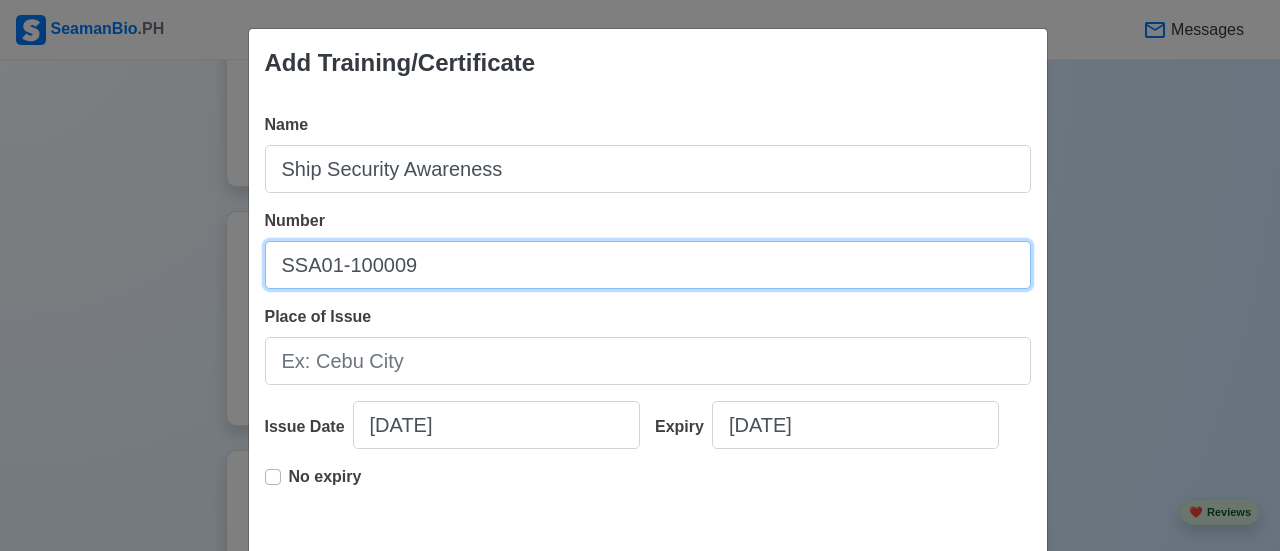 type on "SSA01-100009" 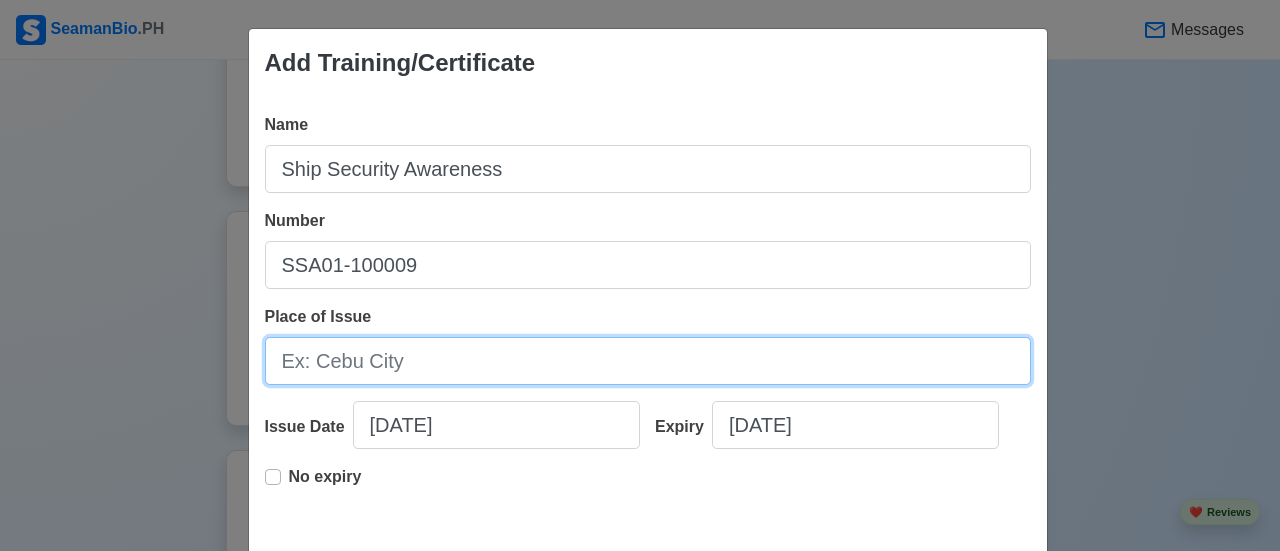 click on "Place of Issue" at bounding box center (648, 361) 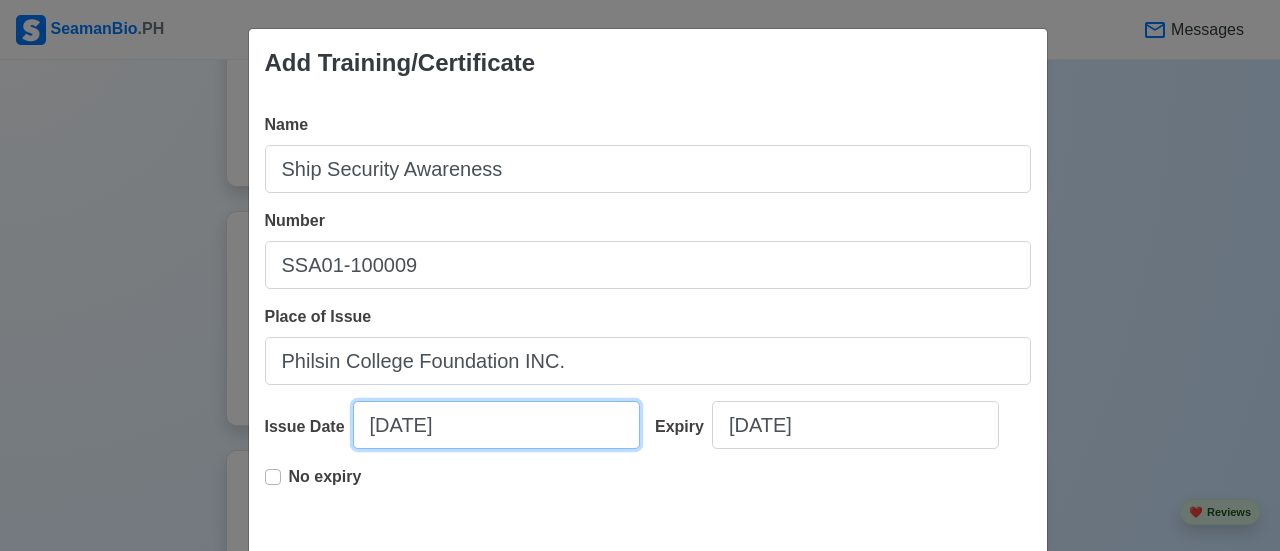select on "****" 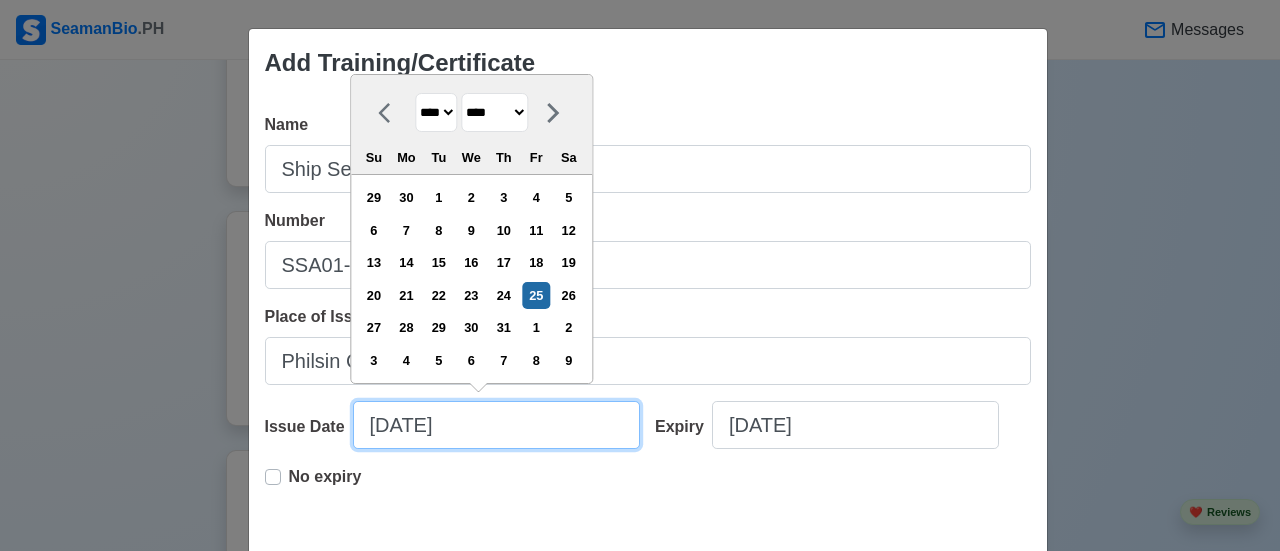click on "[DATE]" at bounding box center (496, 425) 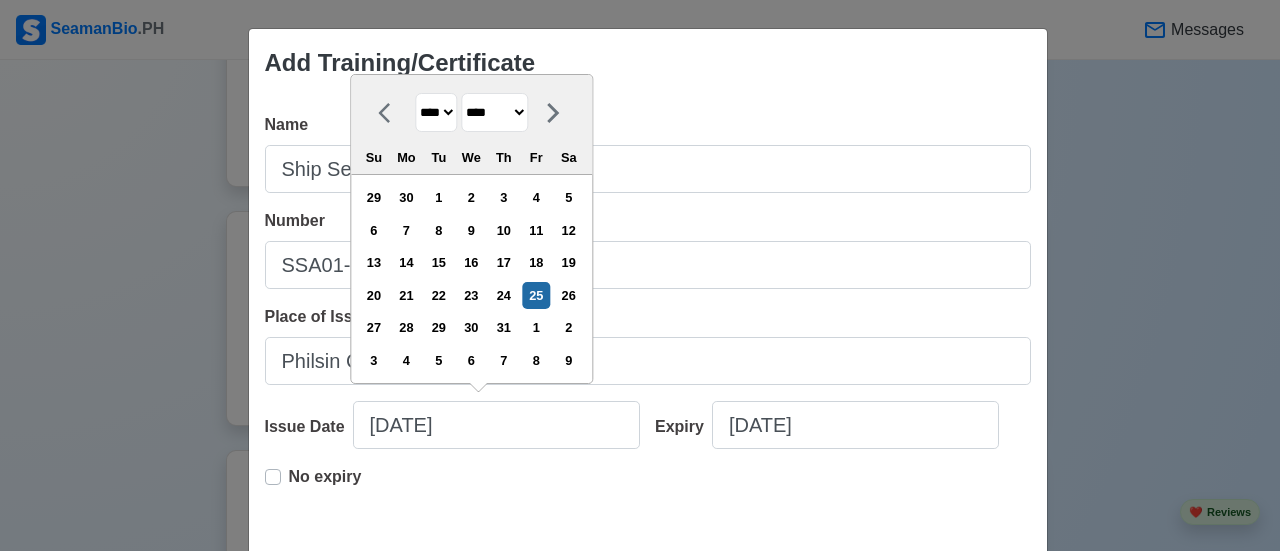 click on "**** **** **** **** **** **** **** **** **** **** **** **** **** **** **** **** **** **** **** **** **** **** **** **** **** **** **** **** **** **** **** **** **** **** **** **** **** **** **** **** **** **** **** **** **** **** **** **** **** **** **** **** **** **** **** **** **** **** **** **** **** **** **** **** **** **** **** **** **** **** **** **** **** **** **** **** **** **** **** **** **** **** **** **** **** **** **** **** **** **** **** **** **** **** **** **** **** **** **** **** **** **** **** **** **** ****" at bounding box center [436, 112] 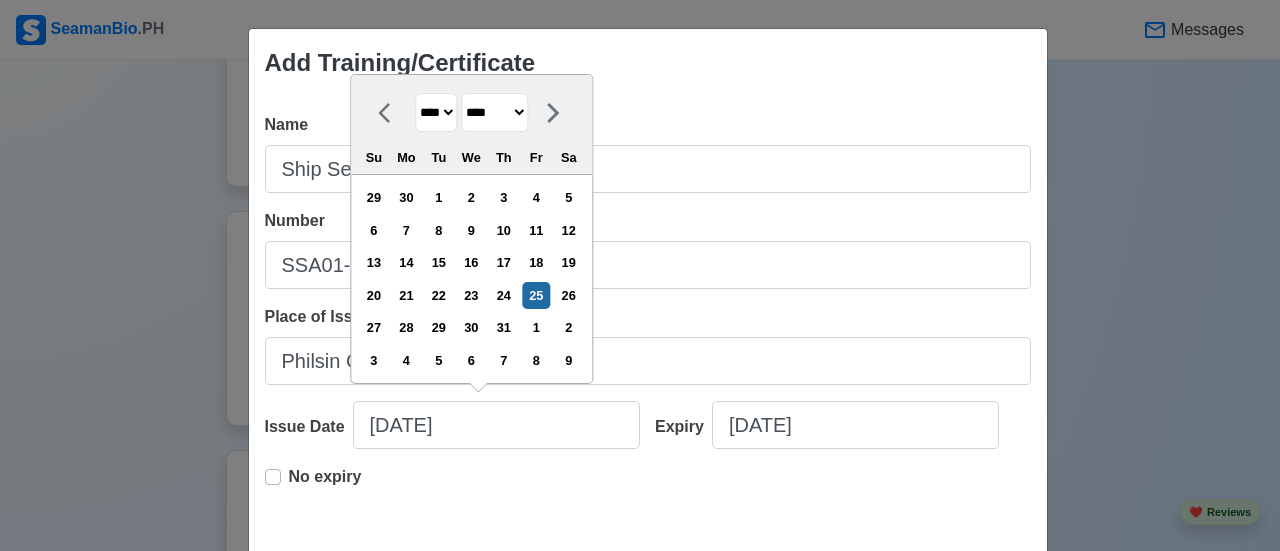 select on "****" 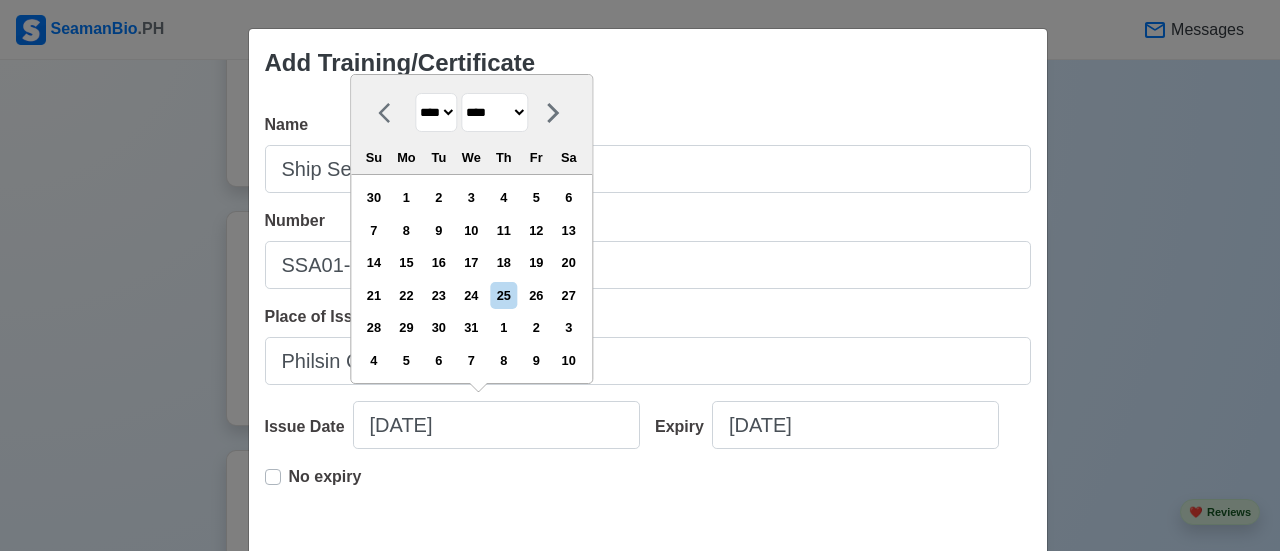 click on "******* ******** ***** ***** *** **** **** ****** ********* ******* ******** ********" at bounding box center (494, 112) 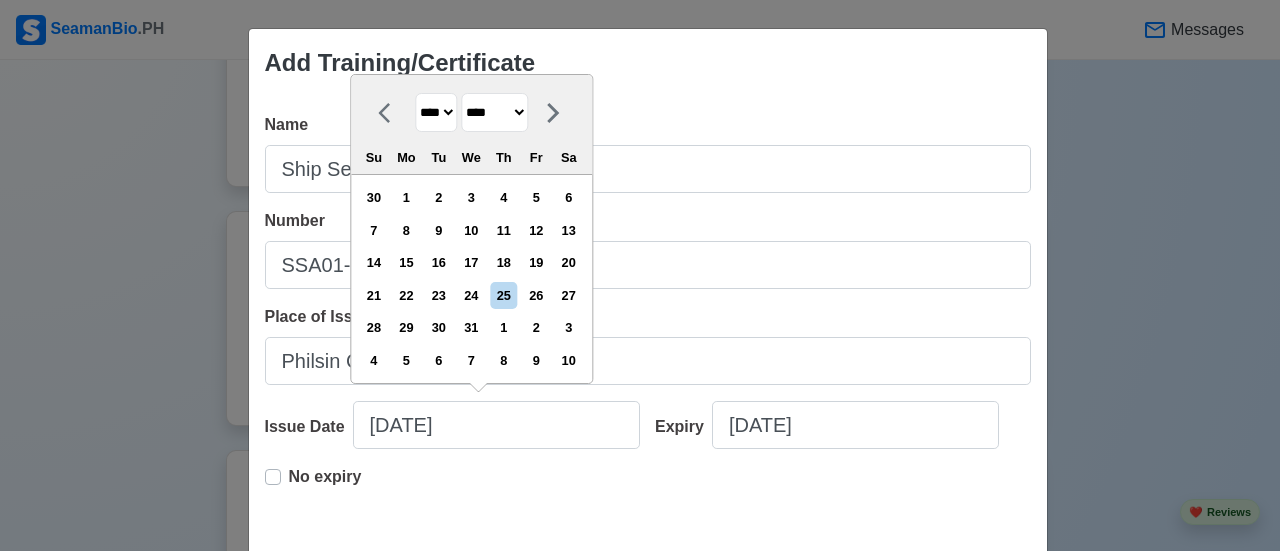 select on "*******" 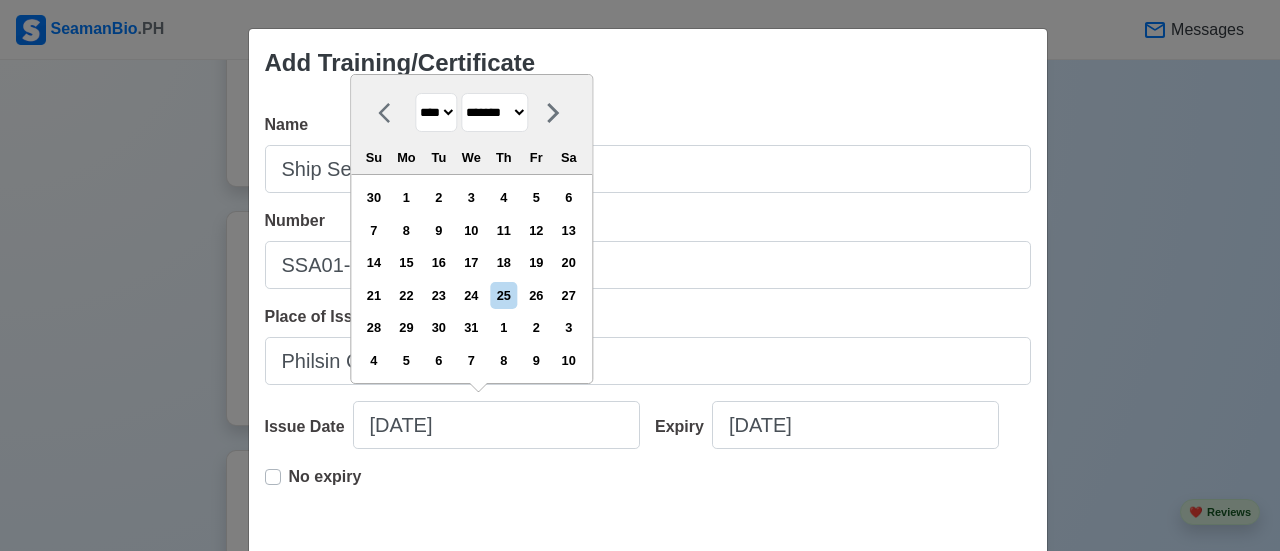 click on "******* ******** ***** ***** *** **** **** ****** ********* ******* ******** ********" at bounding box center [494, 112] 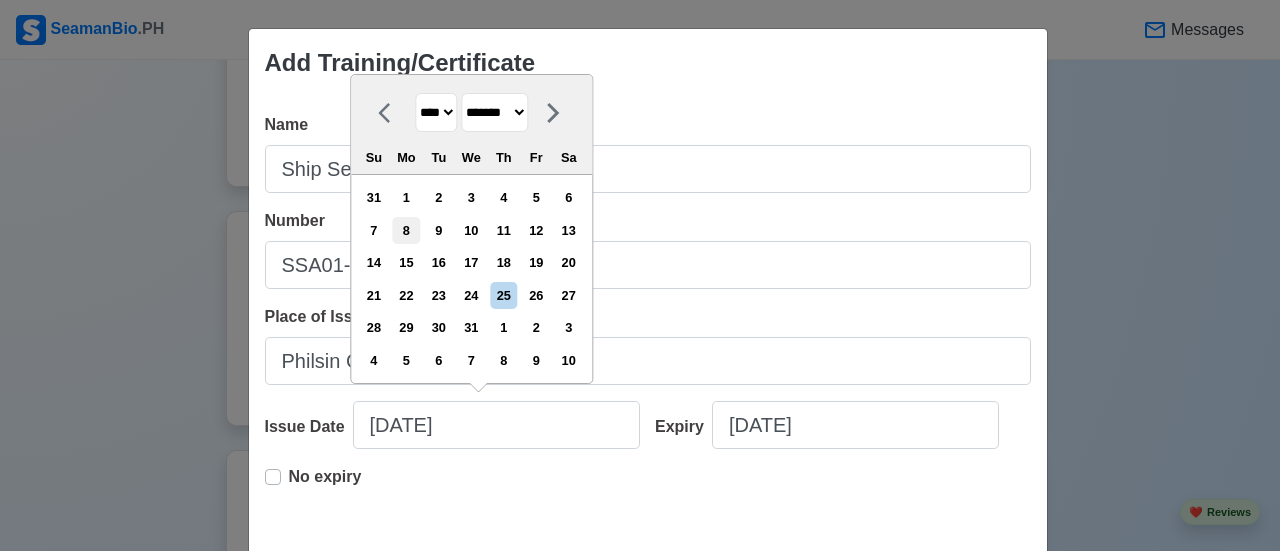 click on "8" at bounding box center [406, 230] 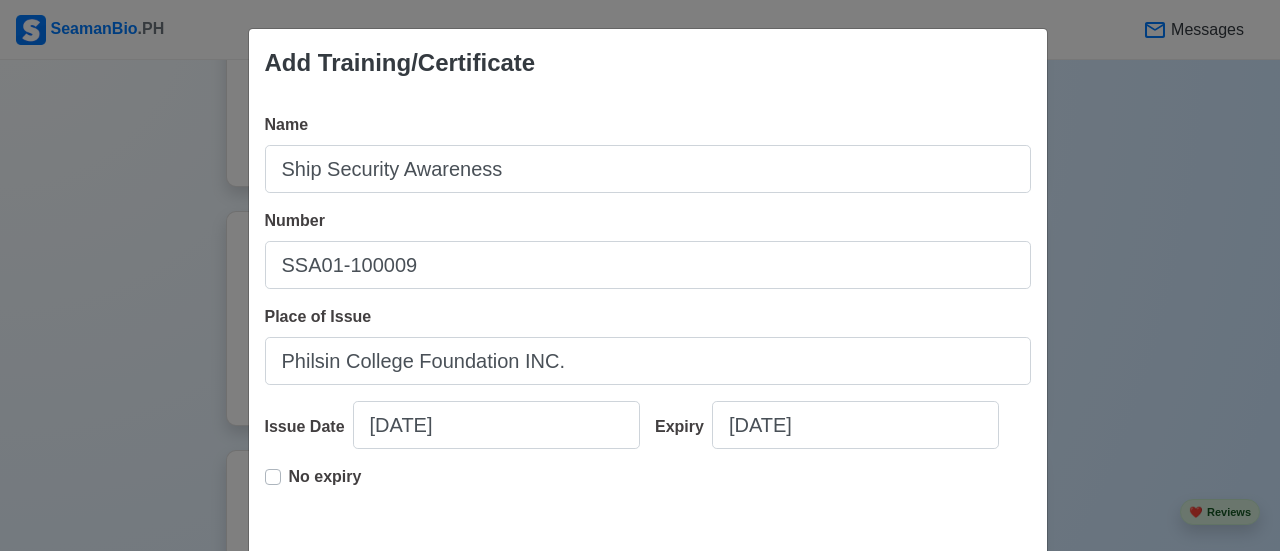 click on "No expiry" at bounding box center [325, 485] 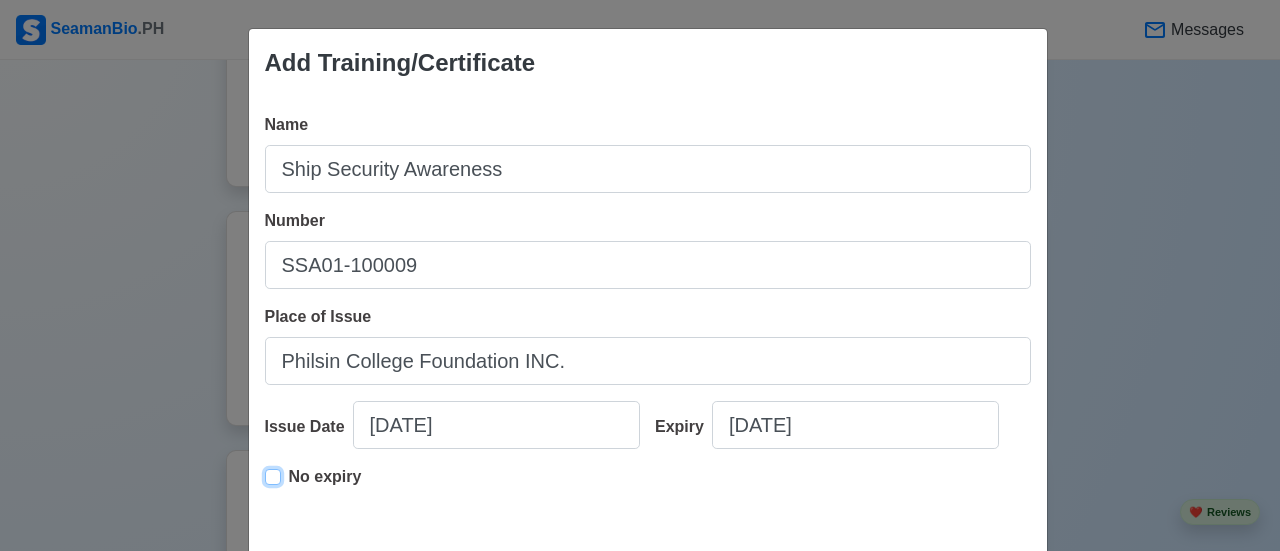 type on "[DATE]" 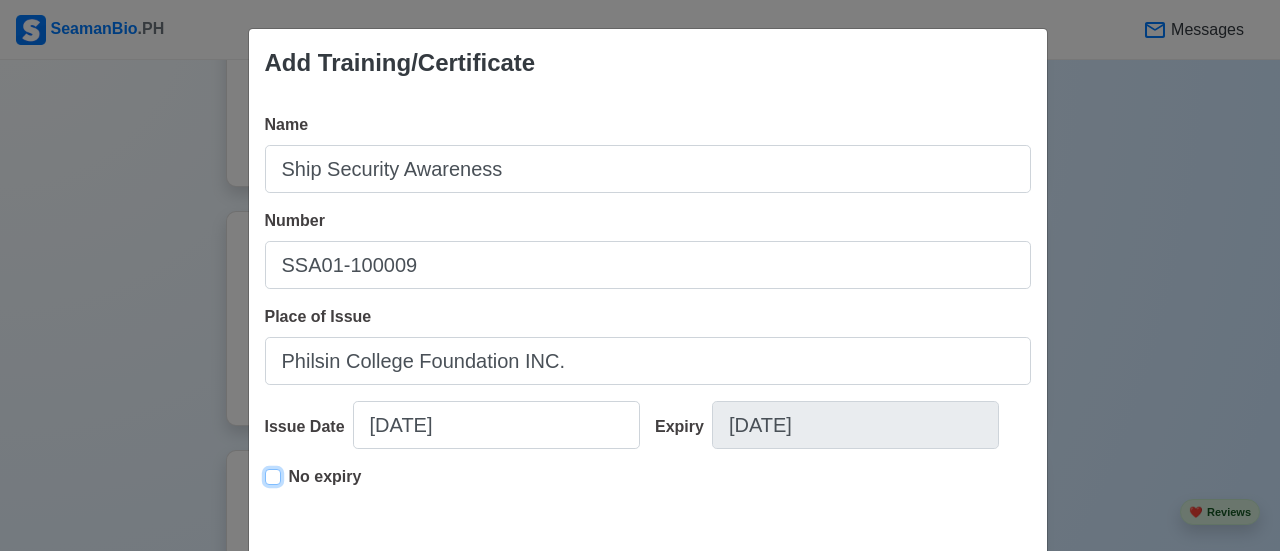scroll, scrollTop: 107, scrollLeft: 0, axis: vertical 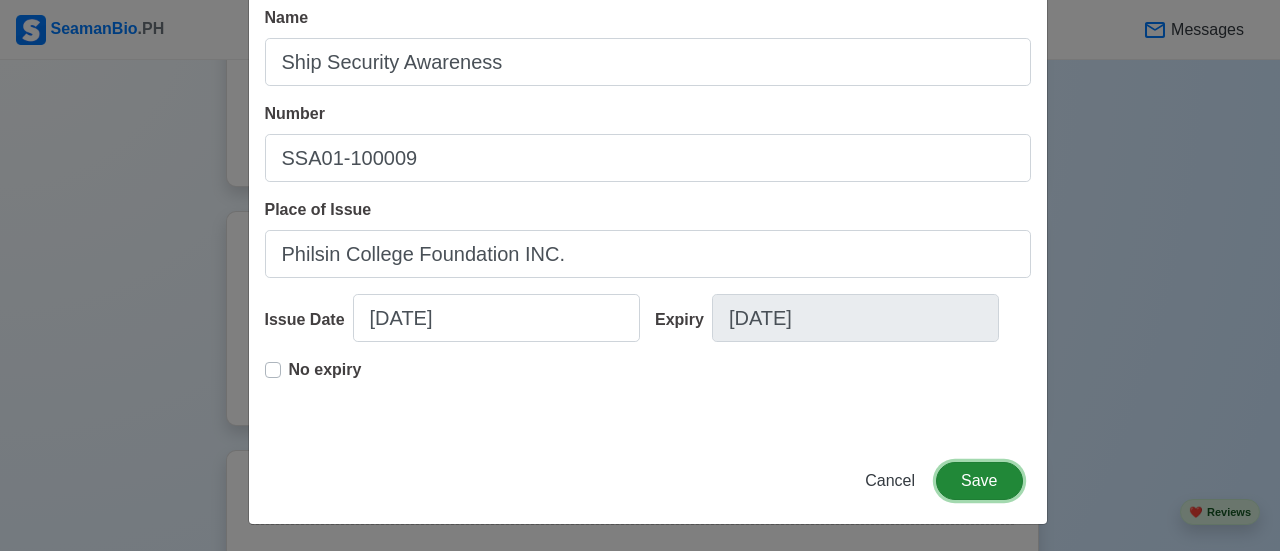 click on "Save" at bounding box center (979, 481) 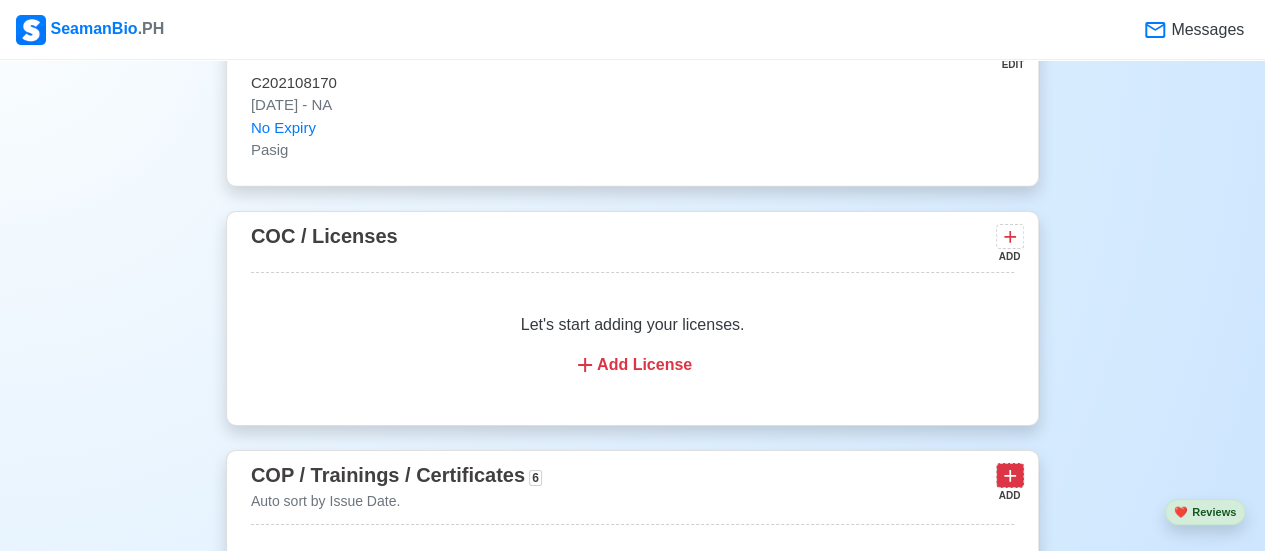 click at bounding box center (1010, 475) 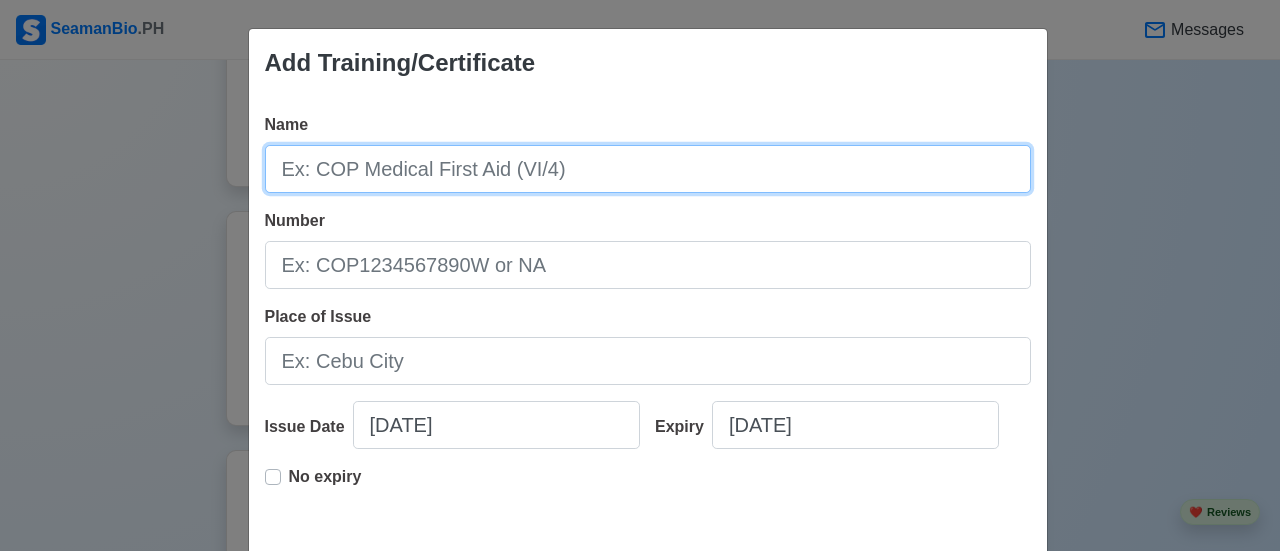 click on "Name" at bounding box center [648, 169] 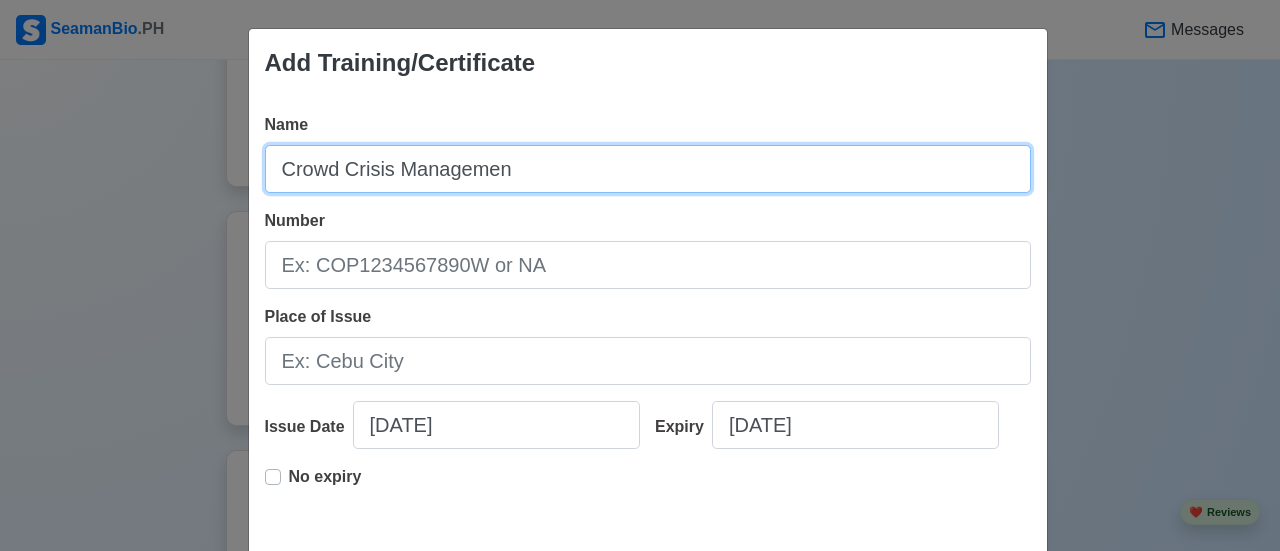 click on "Crowd Crisis Managemen" at bounding box center [648, 169] 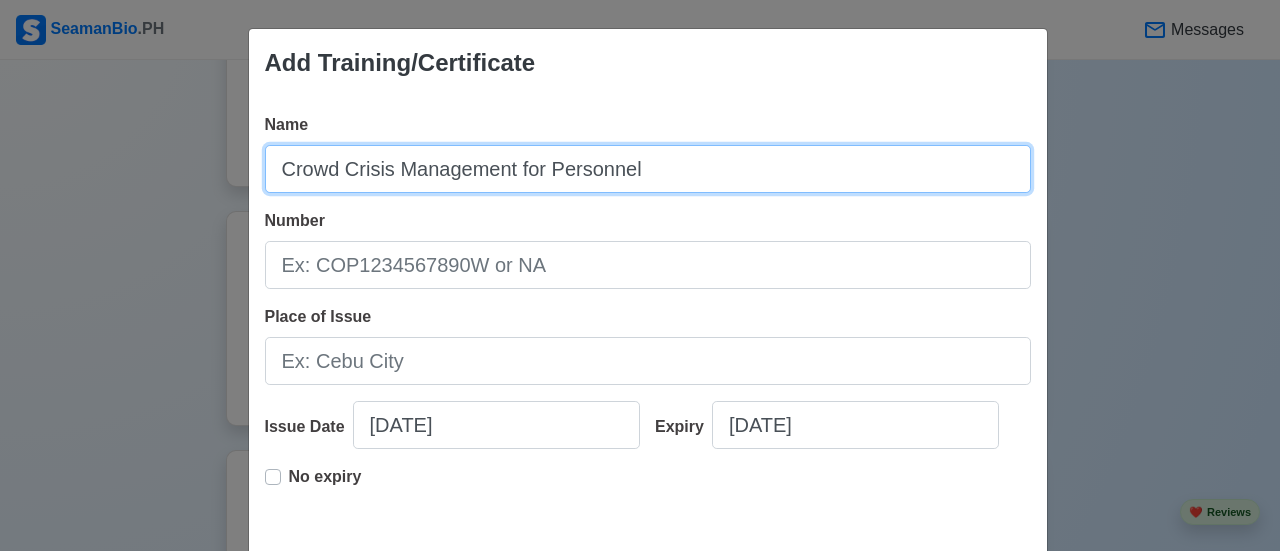 click on "Crowd Crisis Management for Personnel" at bounding box center [648, 169] 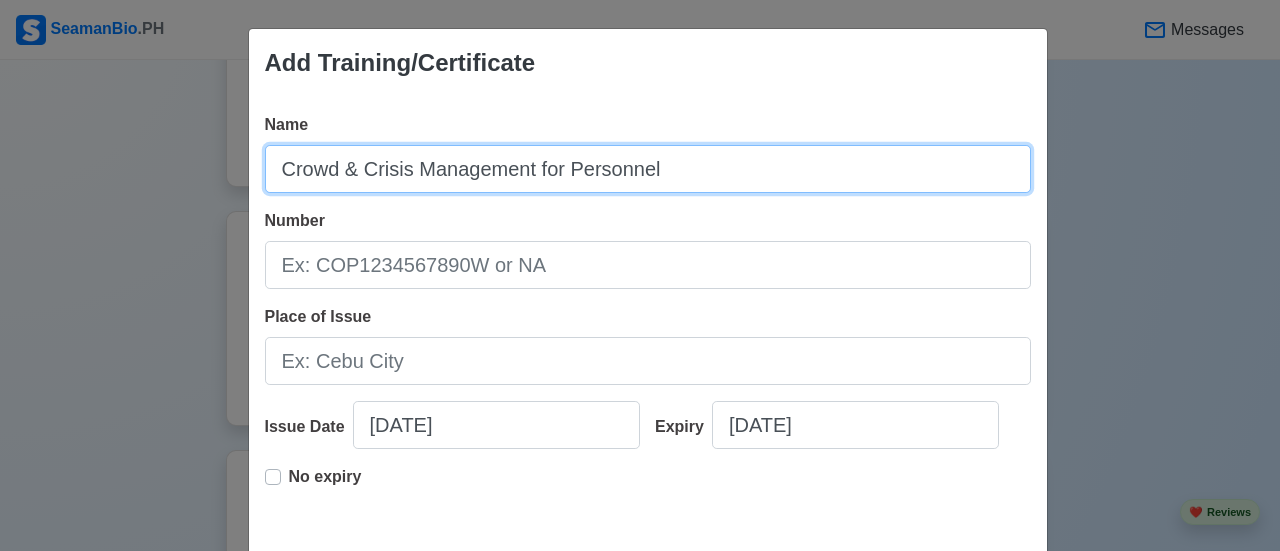 click on "Crowd & Crisis Management for Personnel" at bounding box center (648, 169) 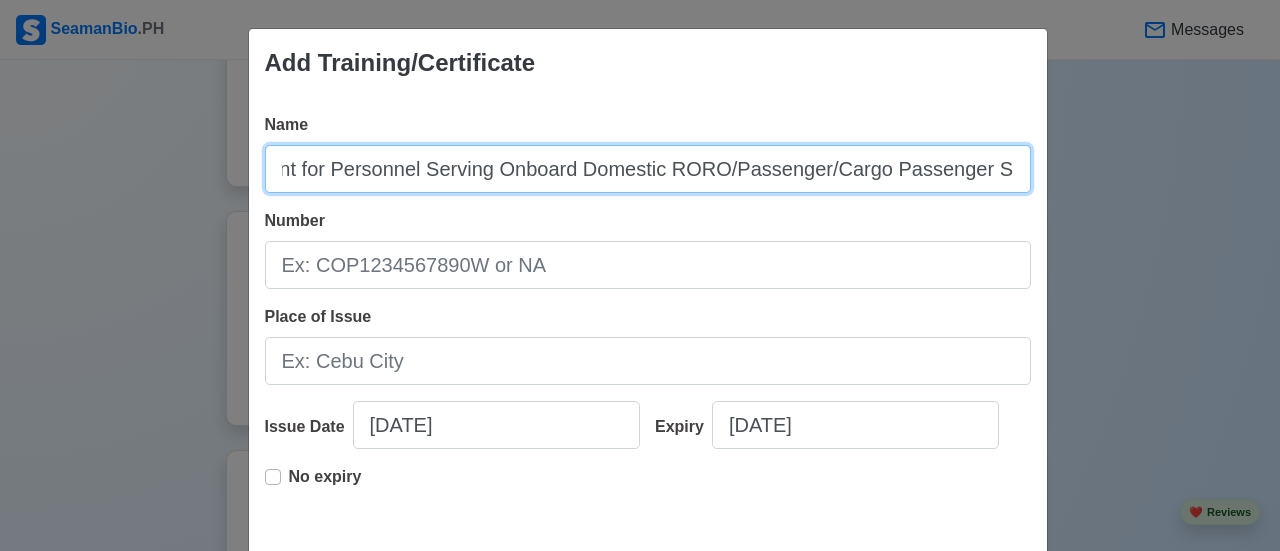 scroll, scrollTop: 0, scrollLeft: 248, axis: horizontal 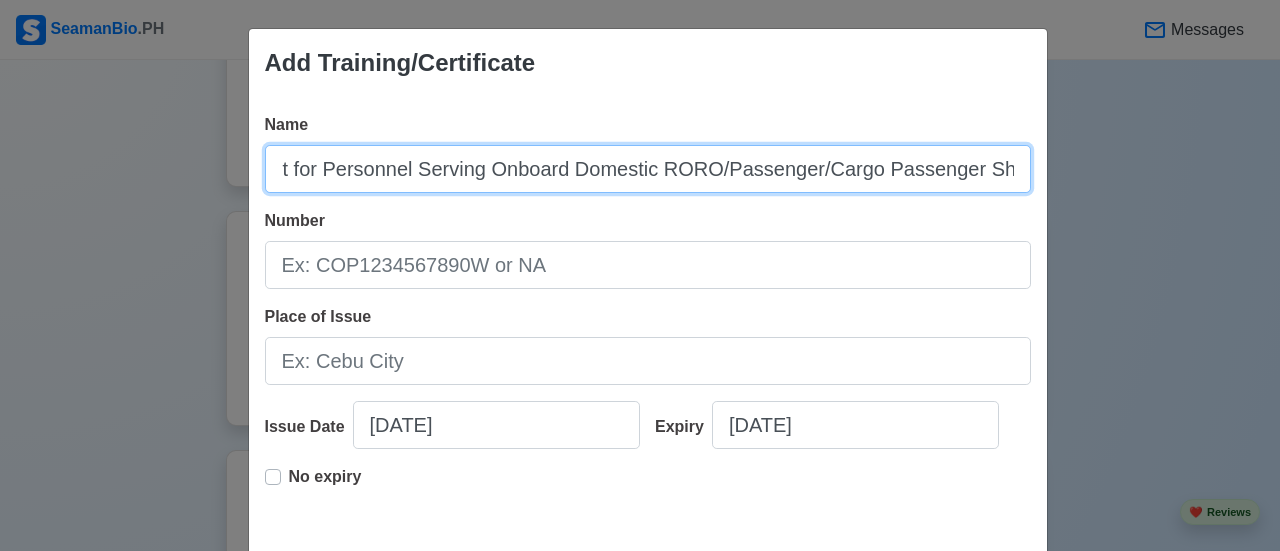 type on "Crowd & Crisis Management for Personnel Serving Onboard Domestic RORO/Passenger/Cargo Passenger Ships" 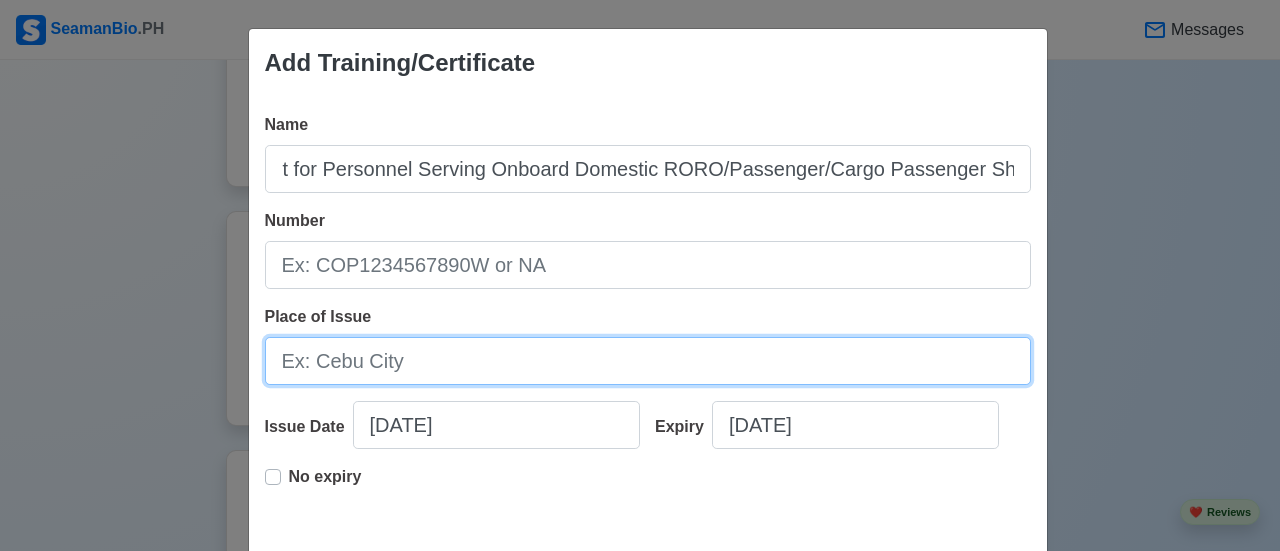 scroll, scrollTop: 0, scrollLeft: 0, axis: both 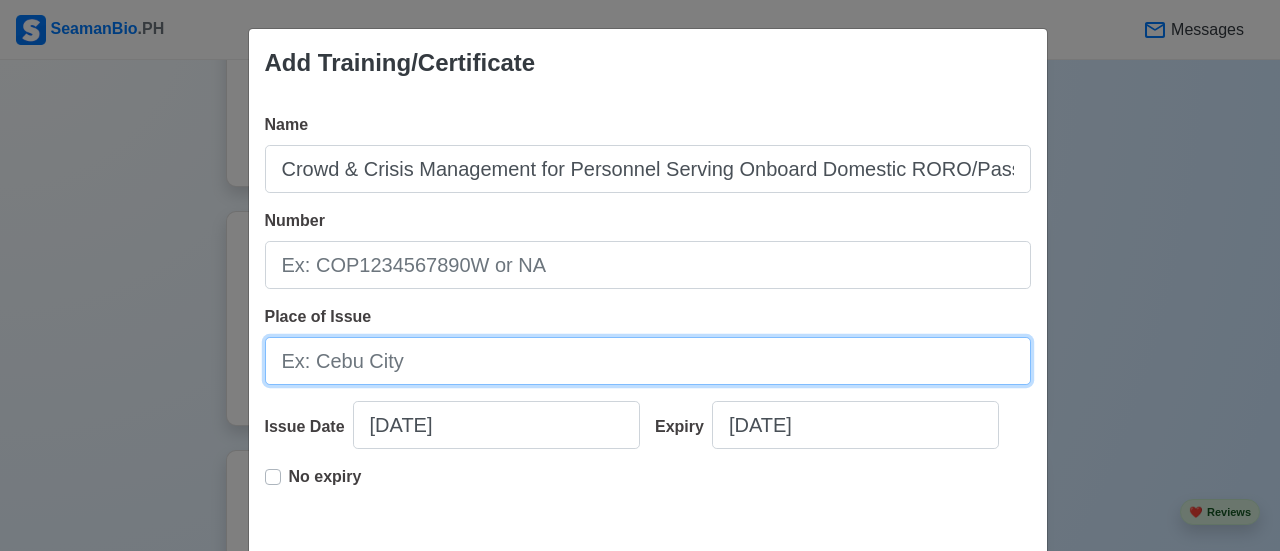 click on "Place of Issue" at bounding box center [648, 361] 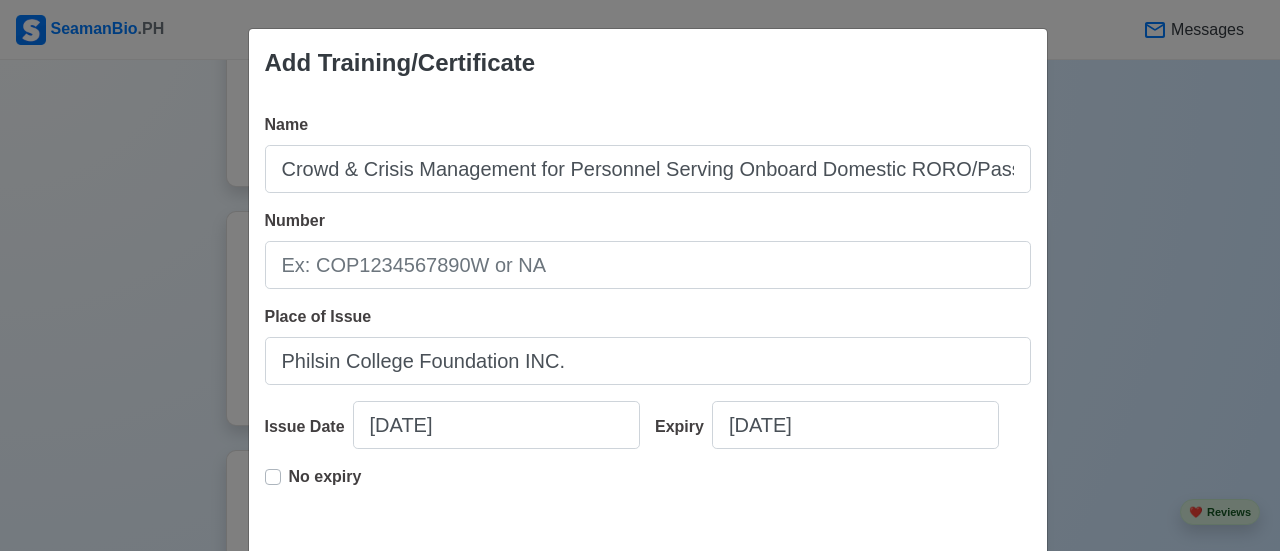 click on "No expiry" at bounding box center (325, 485) 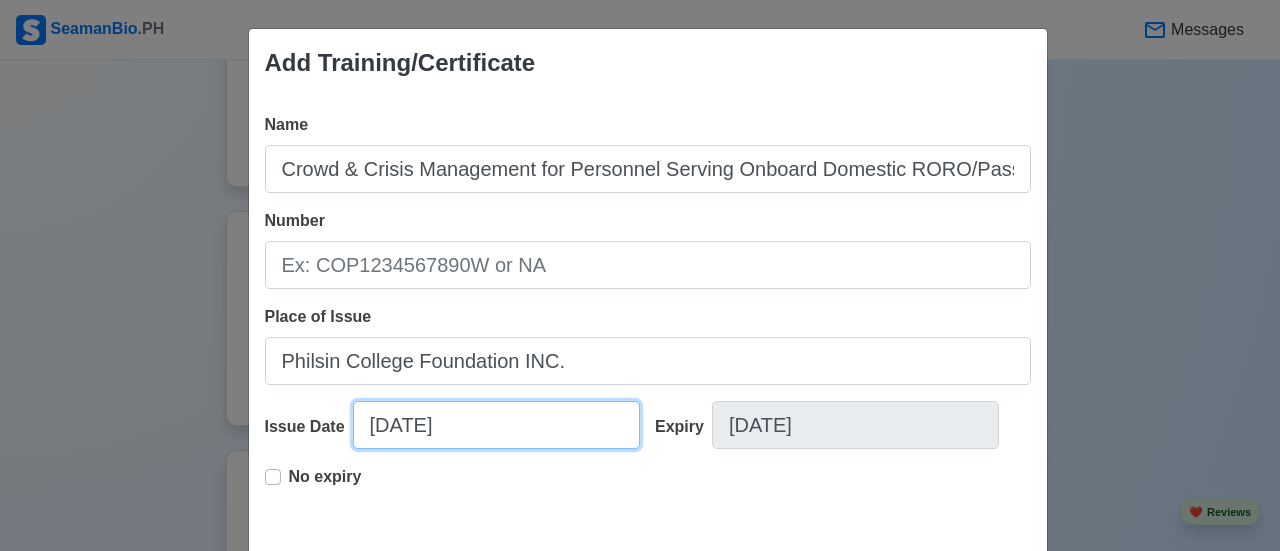 select on "****" 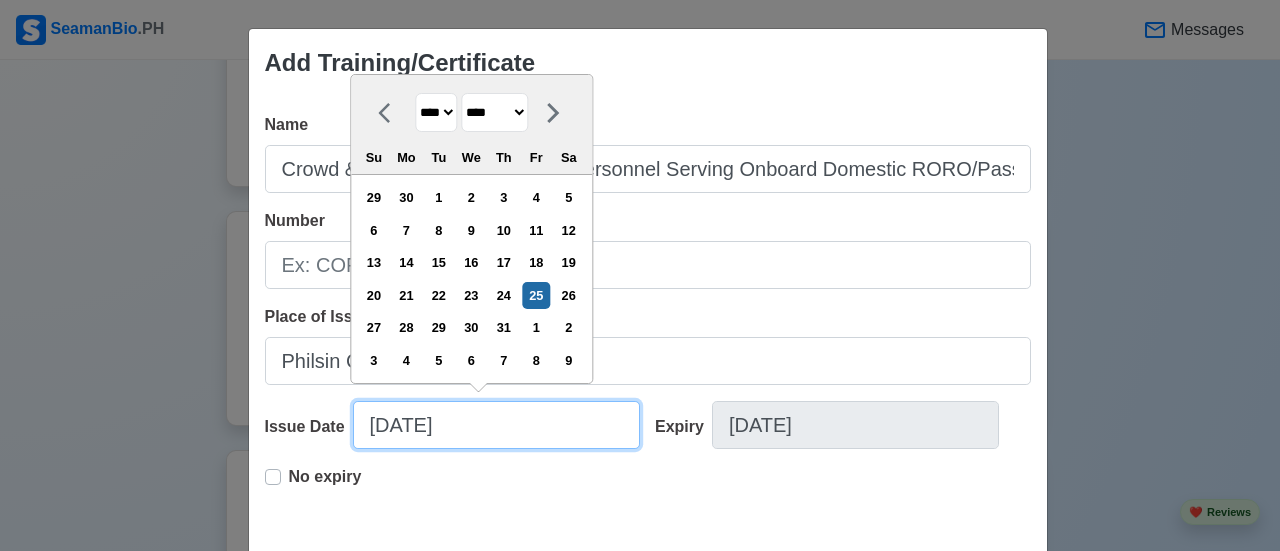 click on "[DATE]" at bounding box center [496, 425] 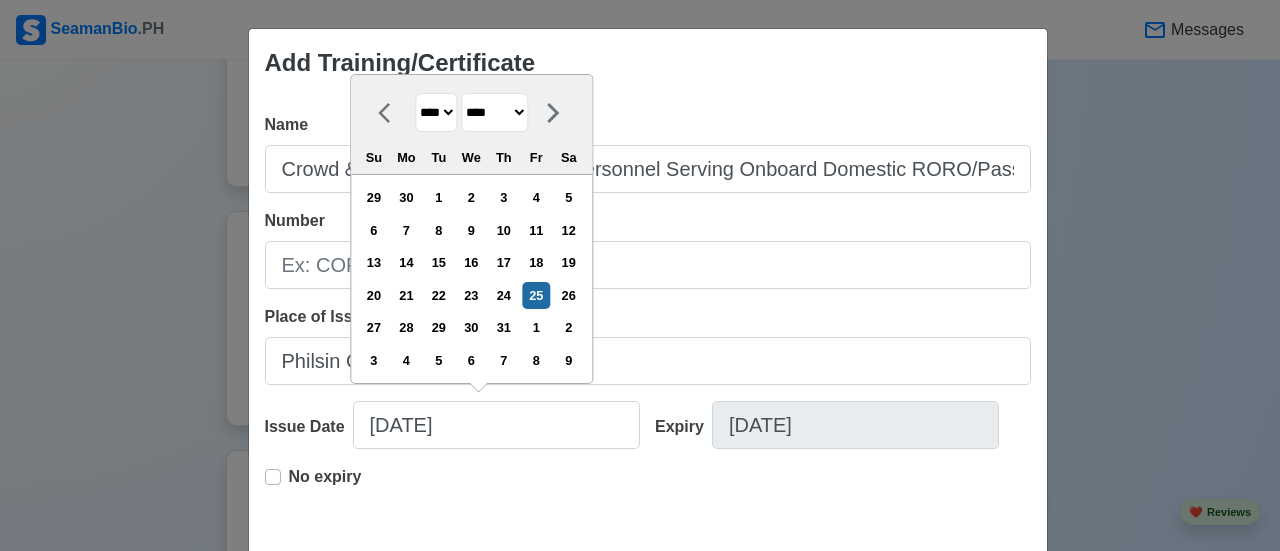 click on "**** **** **** **** **** **** **** **** **** **** **** **** **** **** **** **** **** **** **** **** **** **** **** **** **** **** **** **** **** **** **** **** **** **** **** **** **** **** **** **** **** **** **** **** **** **** **** **** **** **** **** **** **** **** **** **** **** **** **** **** **** **** **** **** **** **** **** **** **** **** **** **** **** **** **** **** **** **** **** **** **** **** **** **** **** **** **** **** **** **** **** **** **** **** **** **** **** **** **** **** **** **** **** **** **** ****" at bounding box center [436, 112] 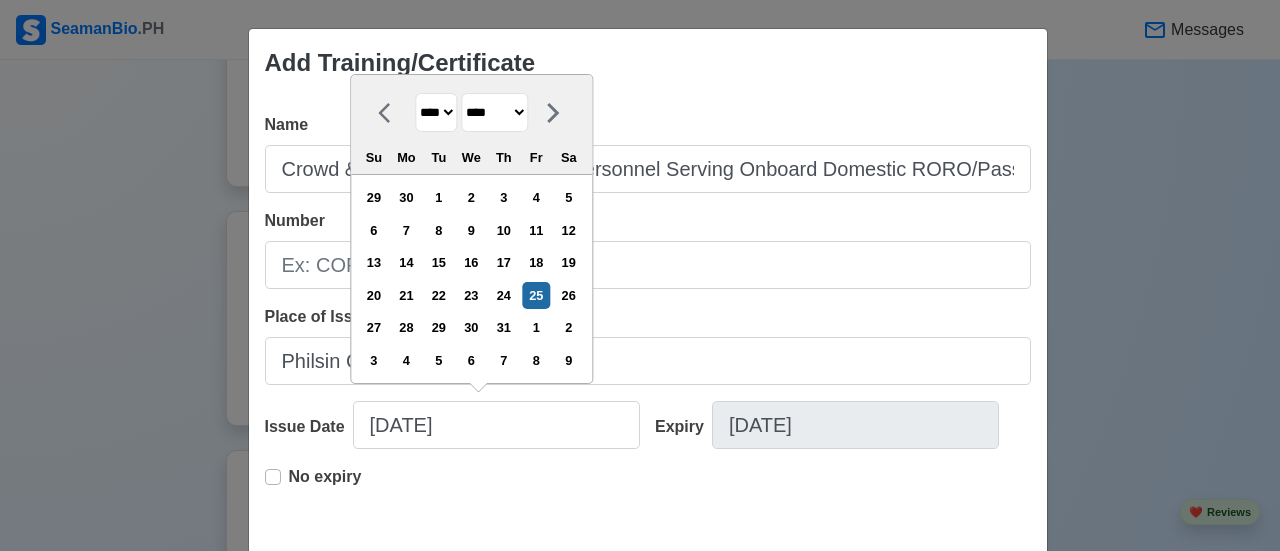select on "****" 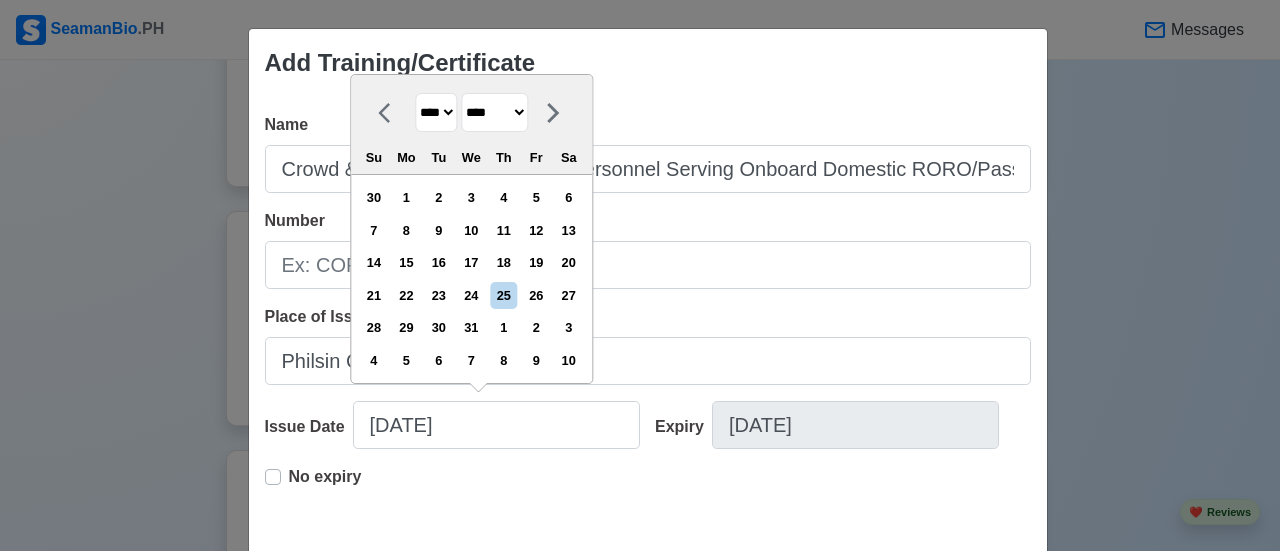 click on "******* ******** ***** ***** *** **** **** ****** ********* ******* ******** ********" at bounding box center [494, 112] 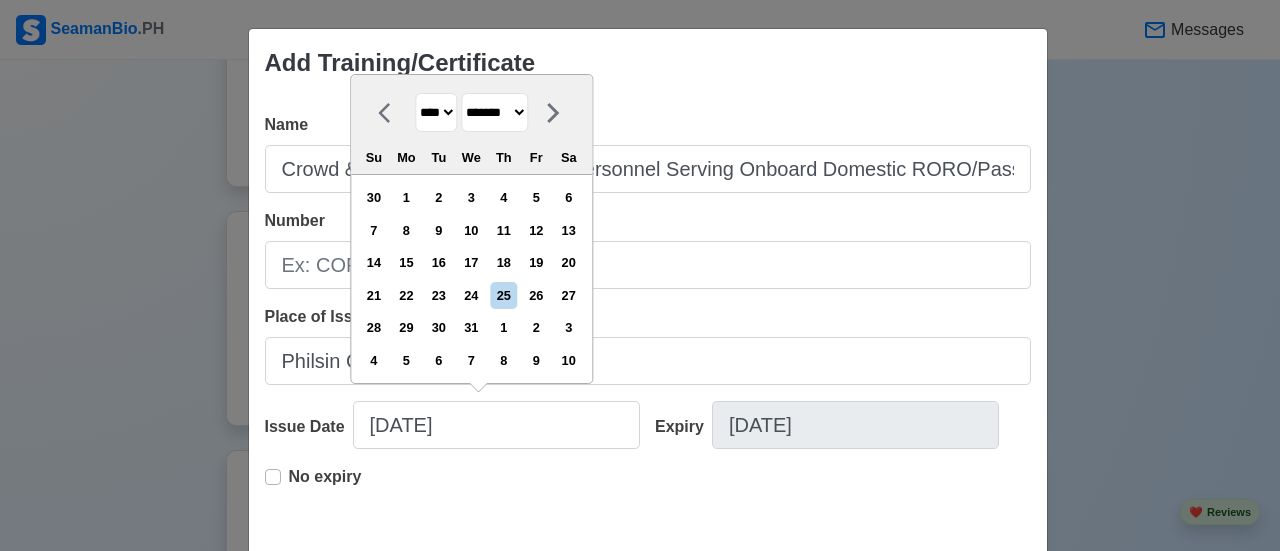 click on "******* ******** ***** ***** *** **** **** ****** ********* ******* ******** ********" at bounding box center (494, 112) 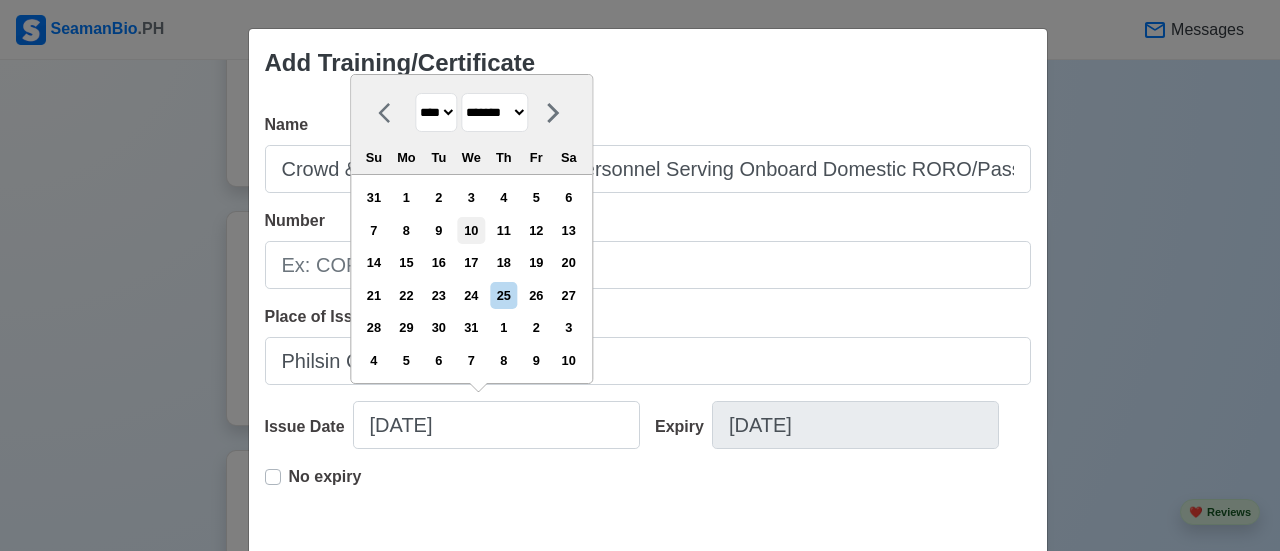 click on "10" at bounding box center (471, 230) 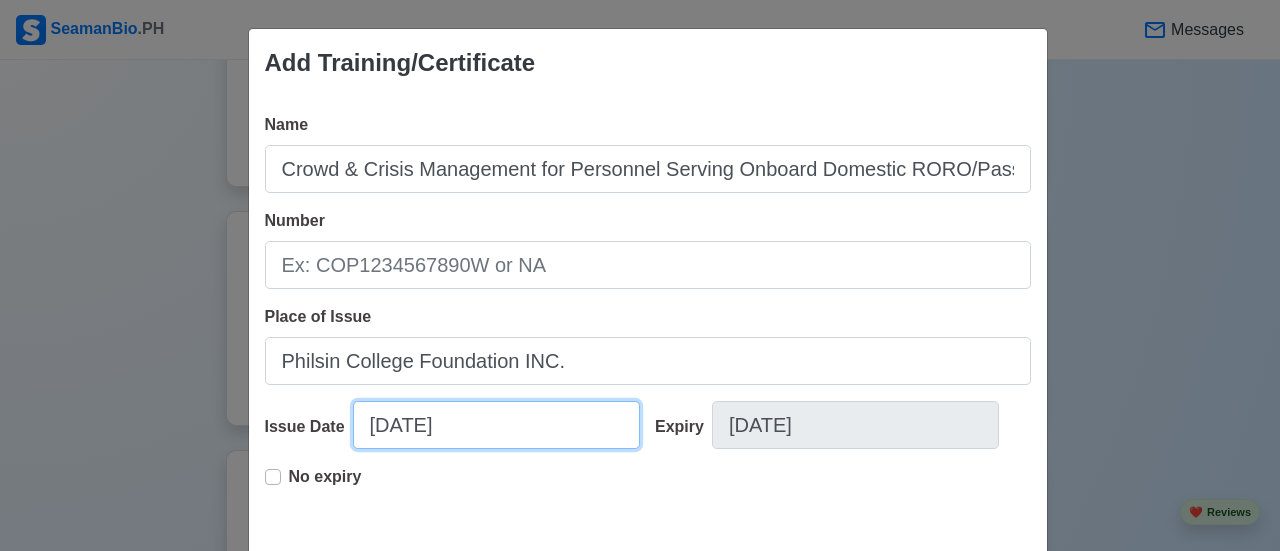 scroll, scrollTop: 107, scrollLeft: 0, axis: vertical 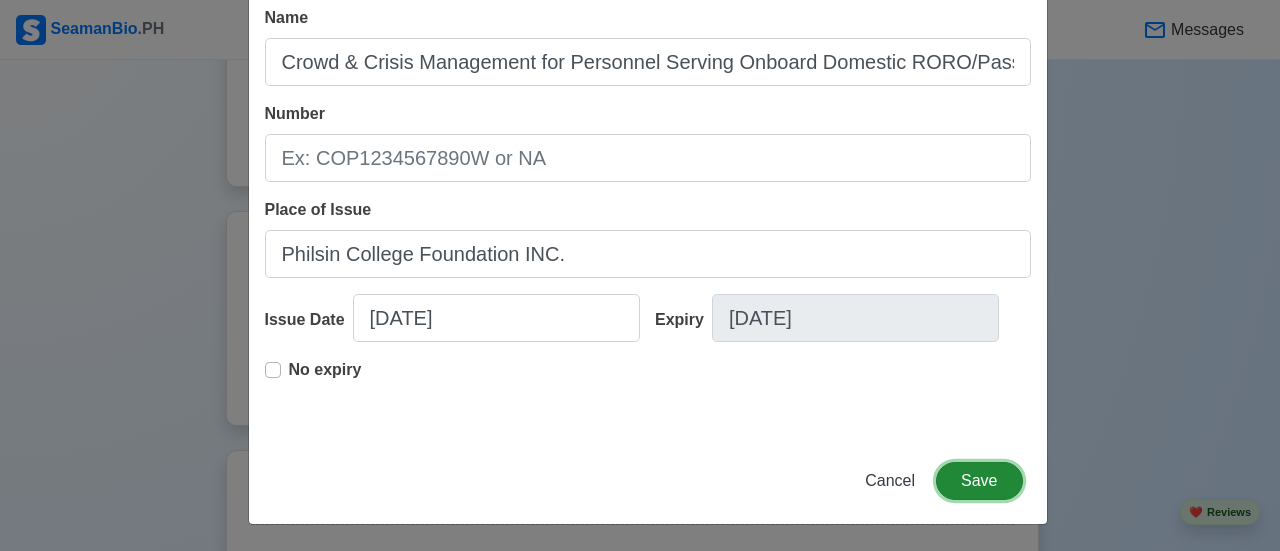 click on "Save" at bounding box center (979, 481) 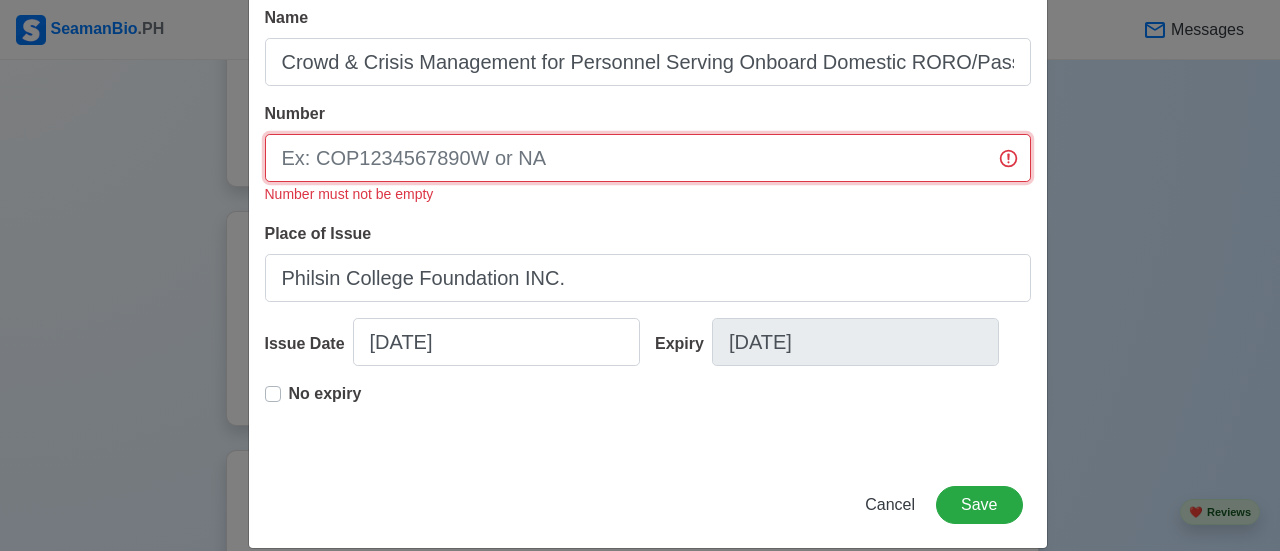 click on "Number" at bounding box center (648, 158) 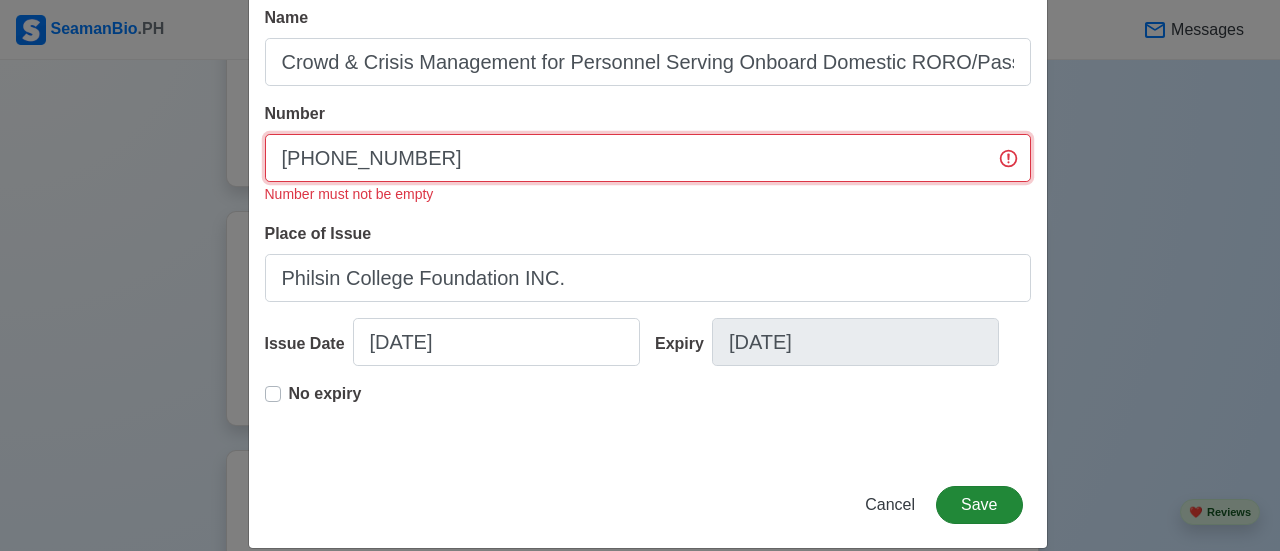 type on "[PHONE_NUMBER]" 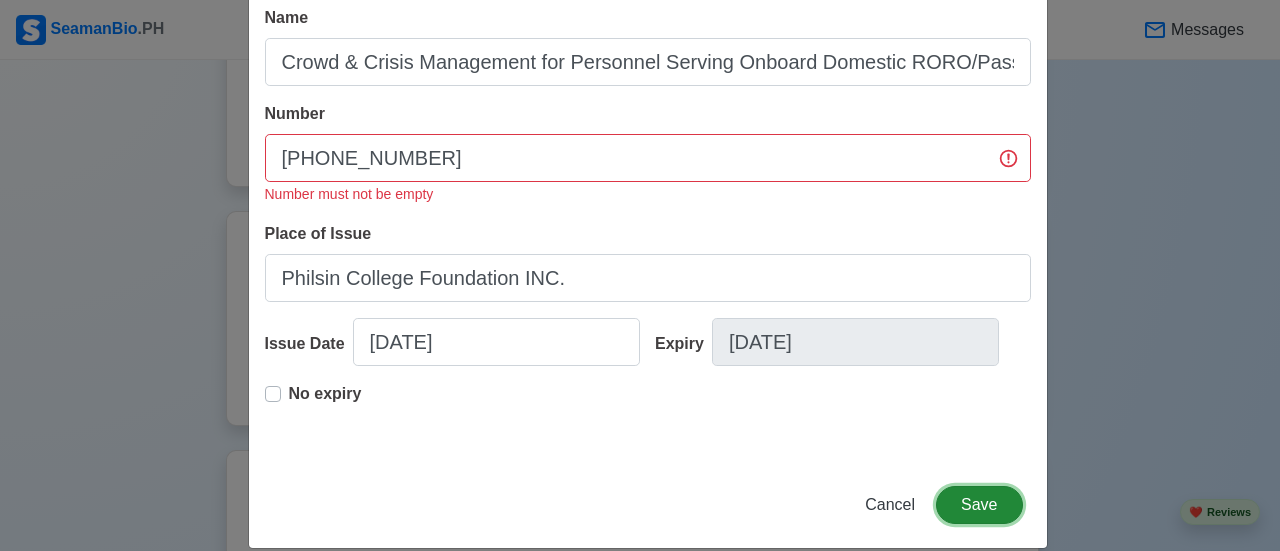 click on "Save" at bounding box center (979, 505) 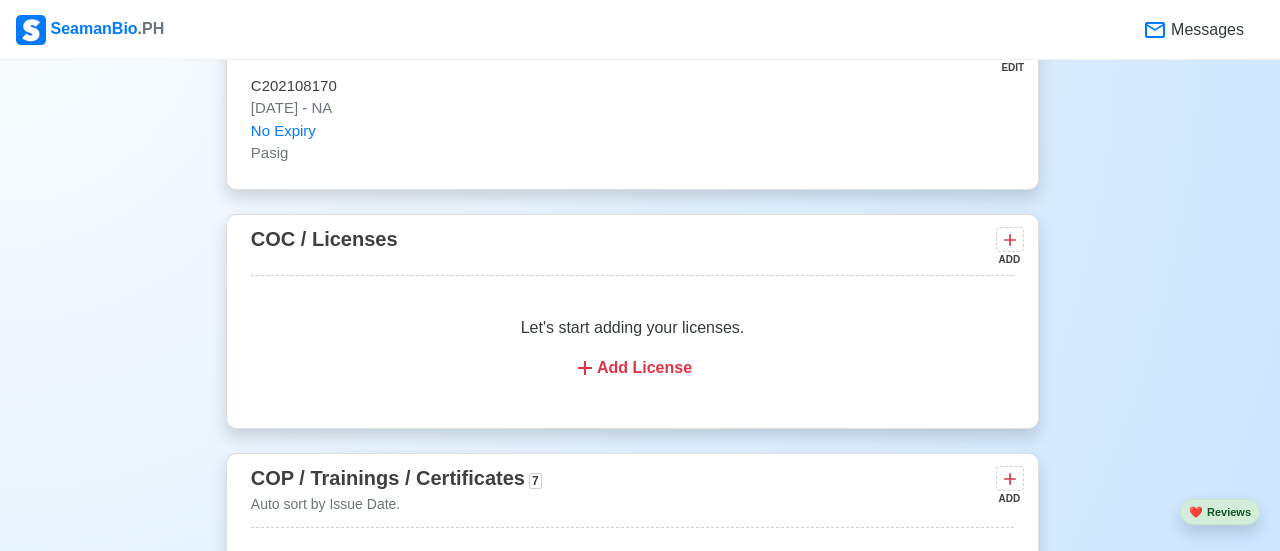 scroll, scrollTop: 3112, scrollLeft: 0, axis: vertical 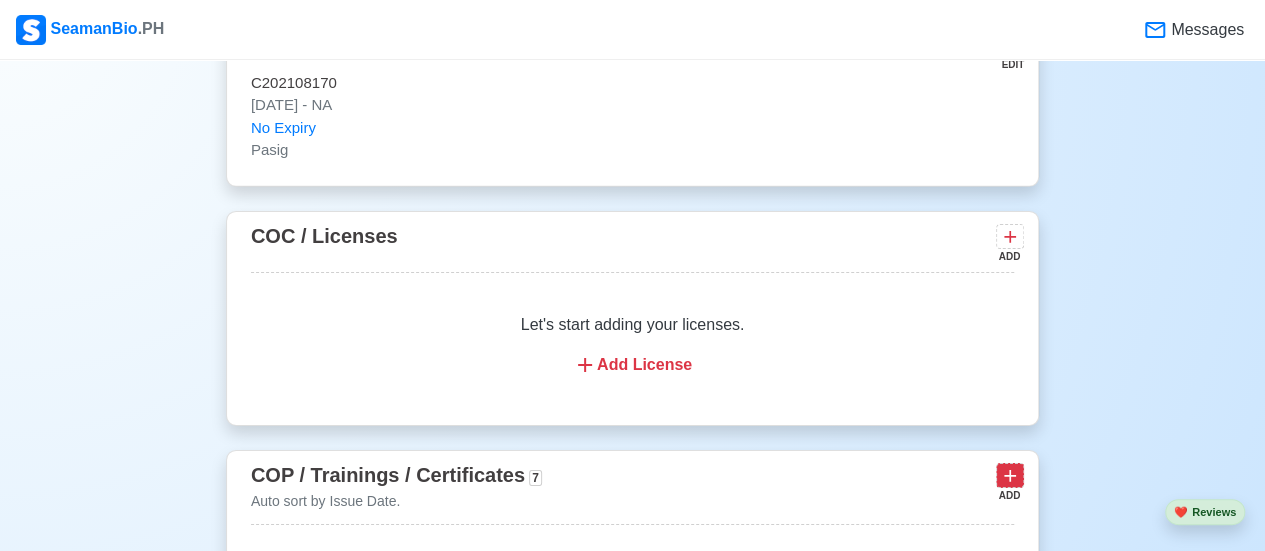 click 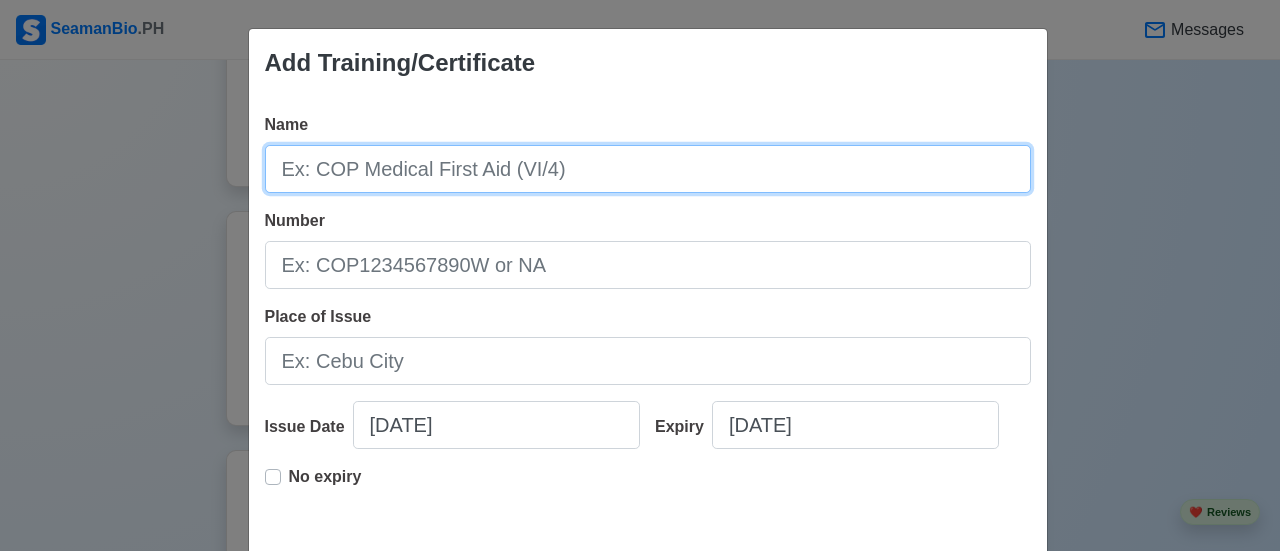 click on "Name" at bounding box center (648, 169) 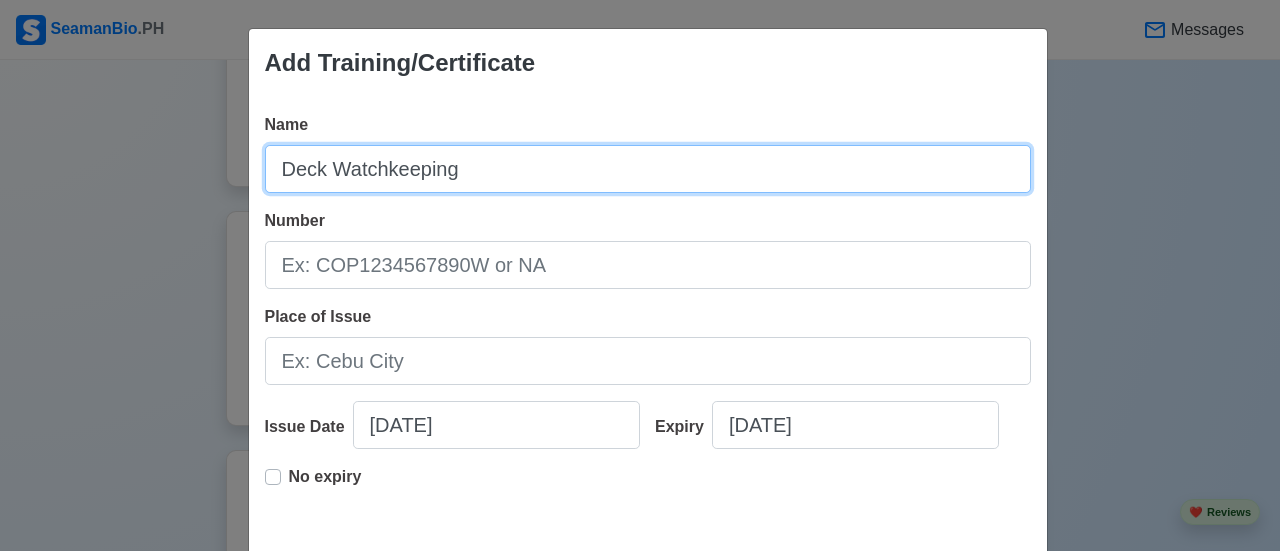type on "Deck Watchkeeping" 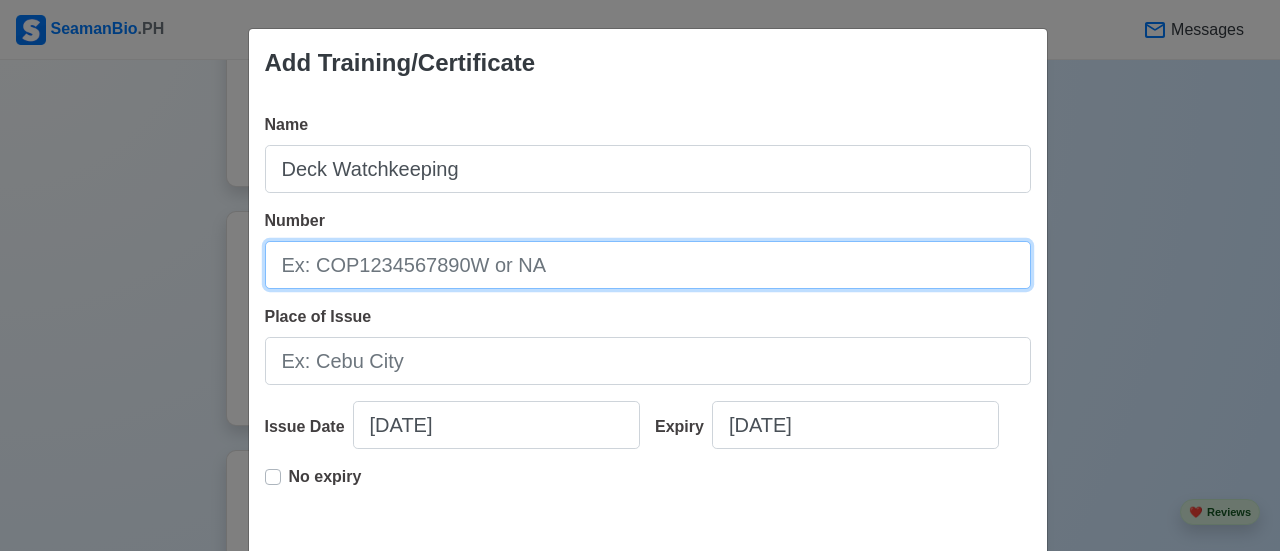 click on "Number" at bounding box center [648, 265] 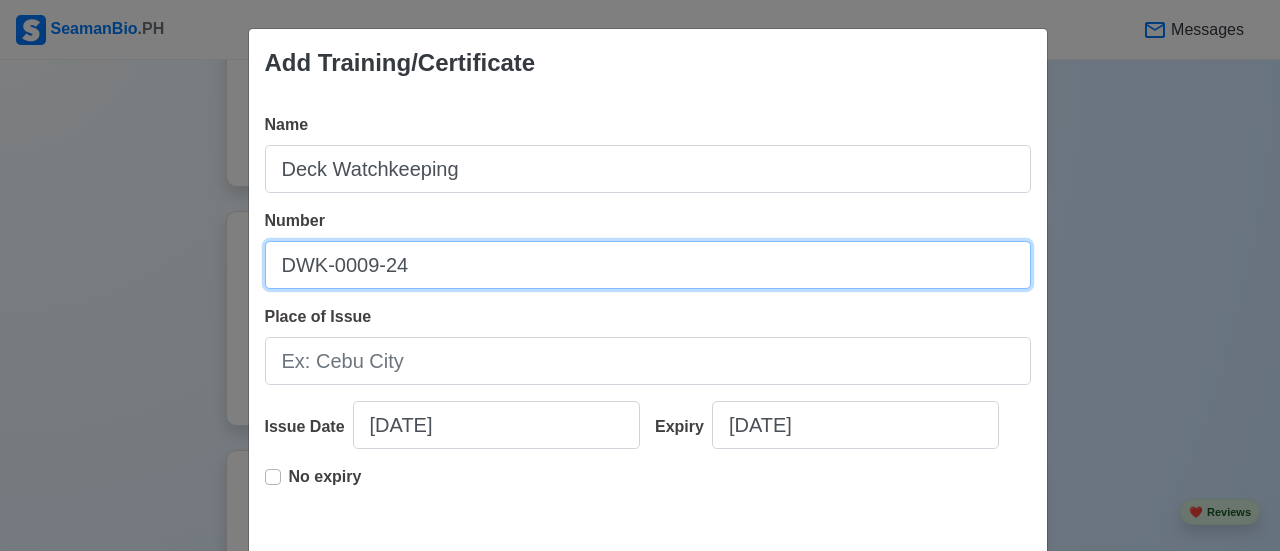 type on "DWK-0009-24" 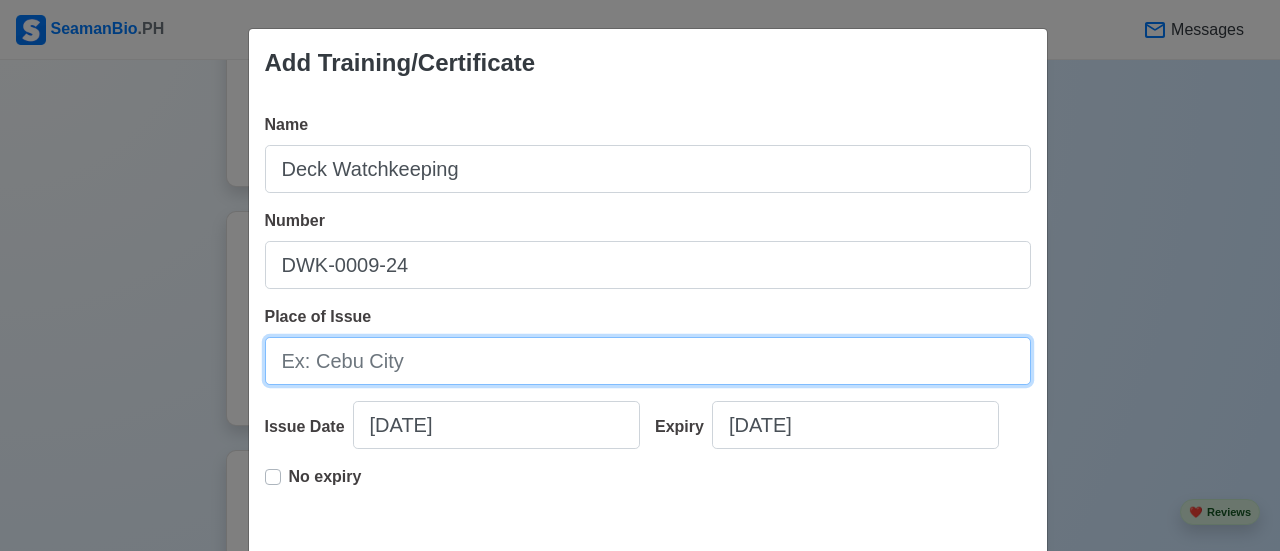 click on "Place of Issue" at bounding box center [648, 361] 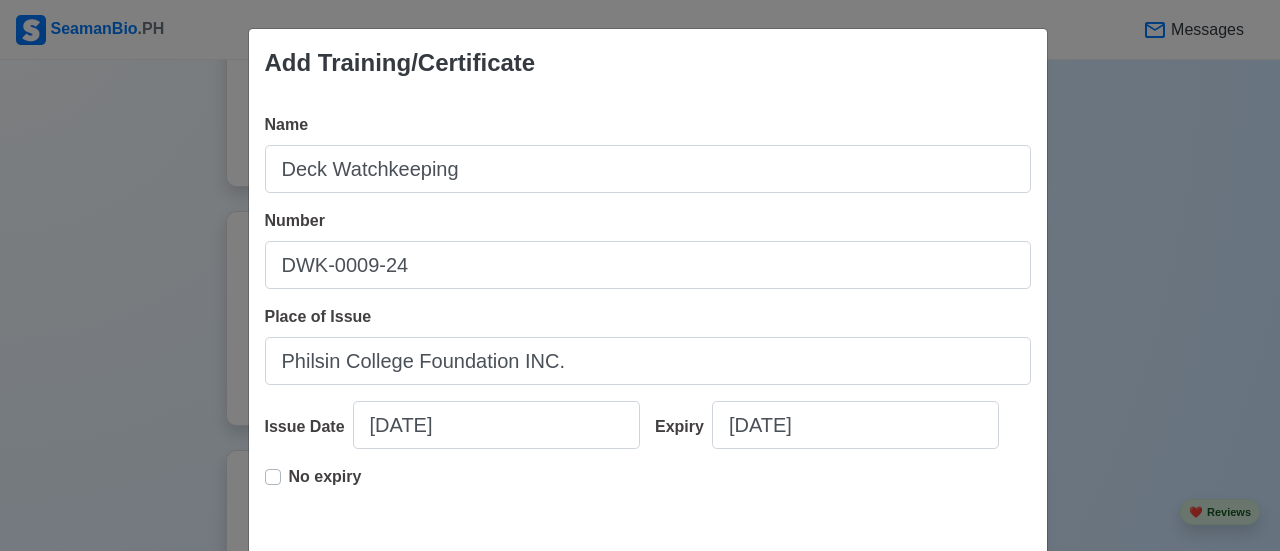 click on "No expiry" at bounding box center [325, 485] 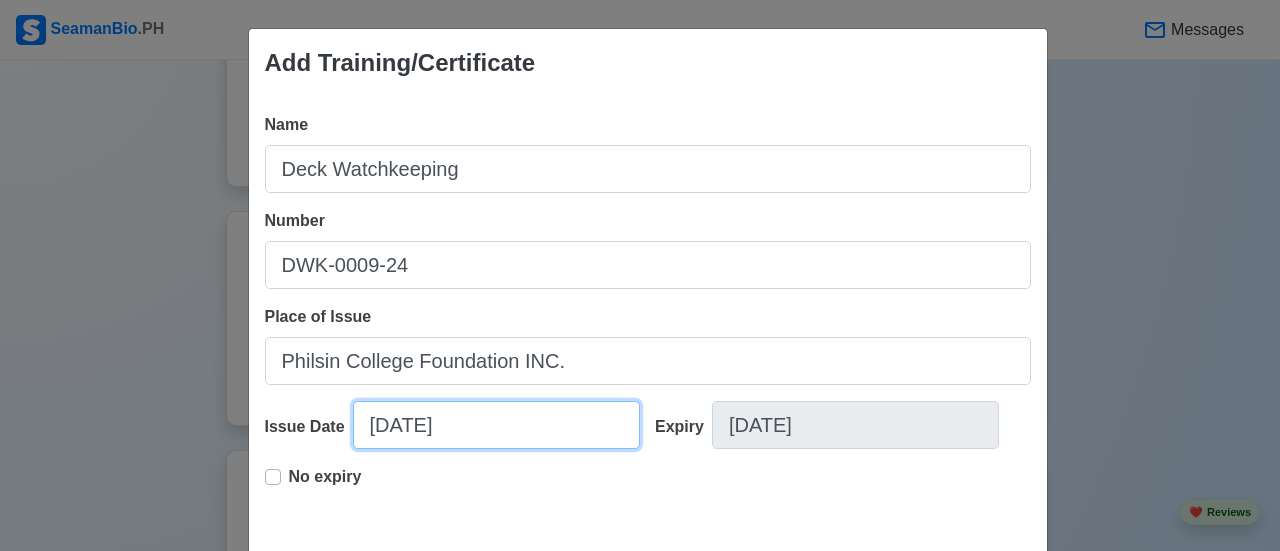 click on "[DATE]" at bounding box center (496, 425) 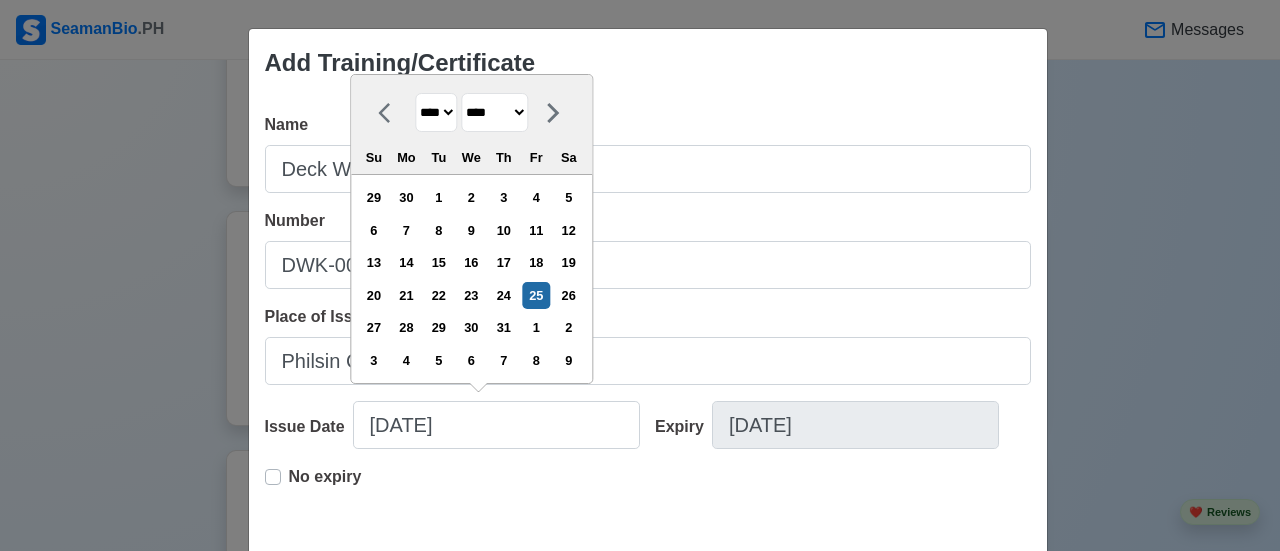 click on "**** **** **** **** **** **** **** **** **** **** **** **** **** **** **** **** **** **** **** **** **** **** **** **** **** **** **** **** **** **** **** **** **** **** **** **** **** **** **** **** **** **** **** **** **** **** **** **** **** **** **** **** **** **** **** **** **** **** **** **** **** **** **** **** **** **** **** **** **** **** **** **** **** **** **** **** **** **** **** **** **** **** **** **** **** **** **** **** **** **** **** **** **** **** **** **** **** **** **** **** **** **** **** **** **** ****" at bounding box center (436, 112) 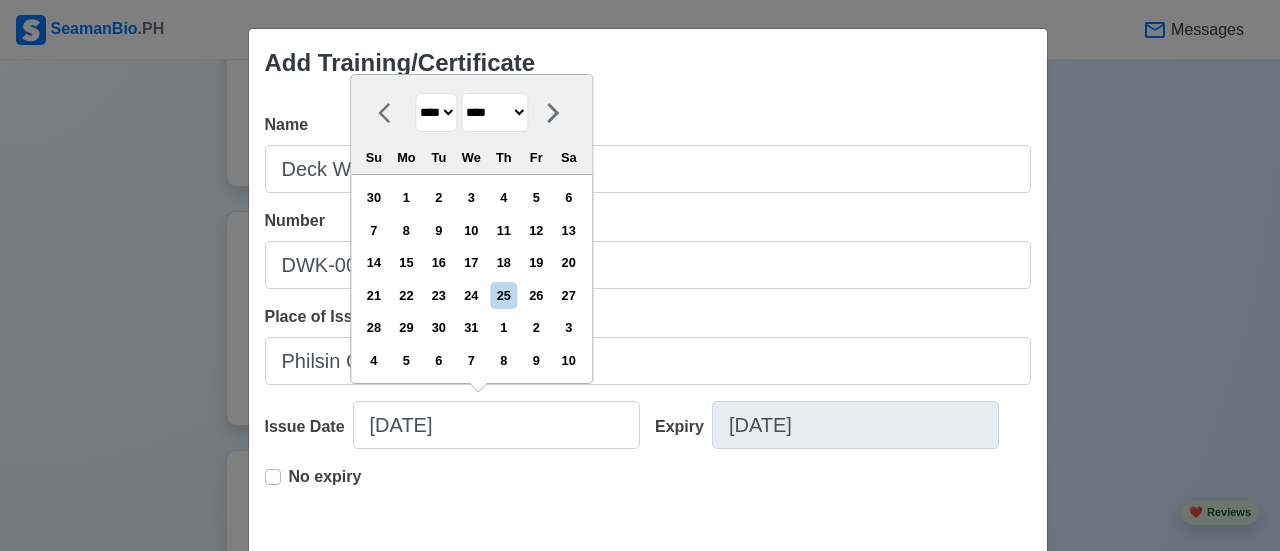 click on "******* ******** ***** ***** *** **** **** ****** ********* ******* ******** ********" at bounding box center (494, 112) 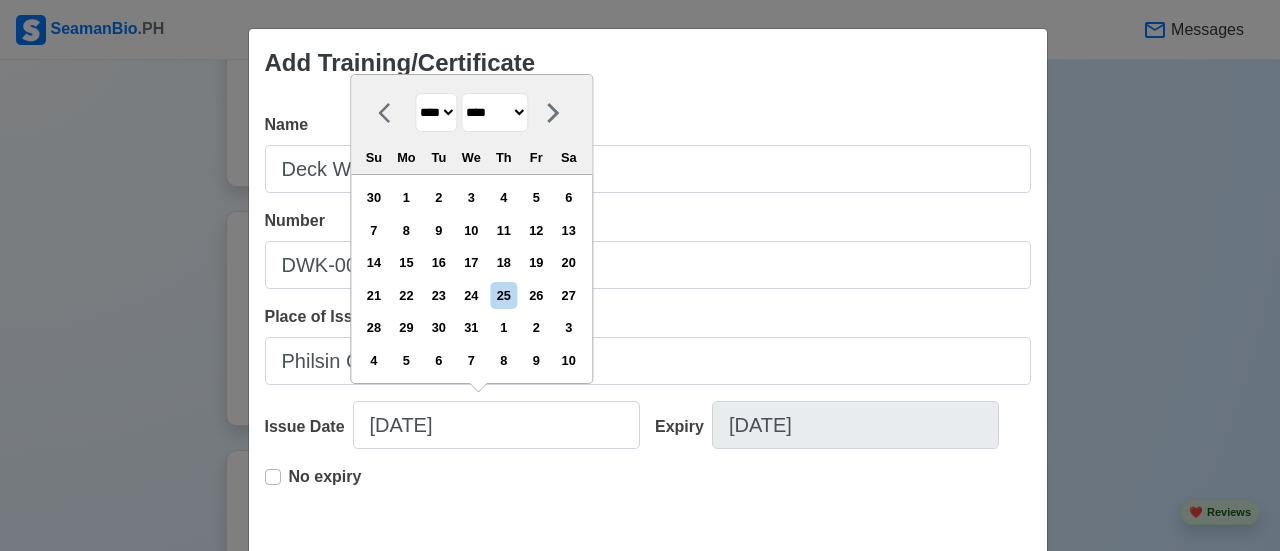 select on "*******" 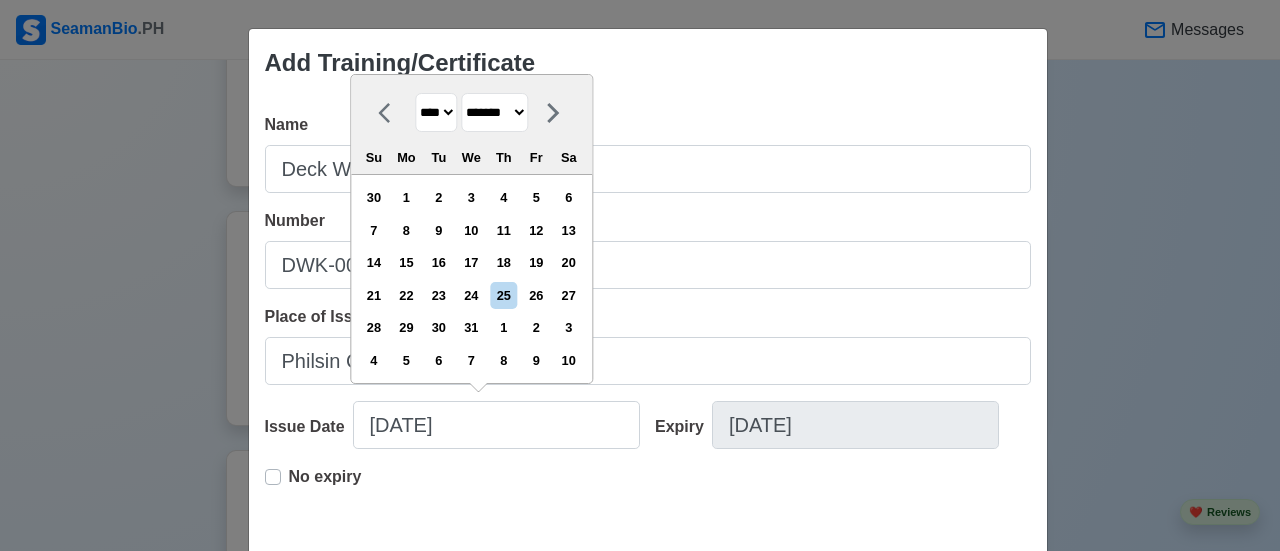 click on "******* ******** ***** ***** *** **** **** ****** ********* ******* ******** ********" at bounding box center (494, 112) 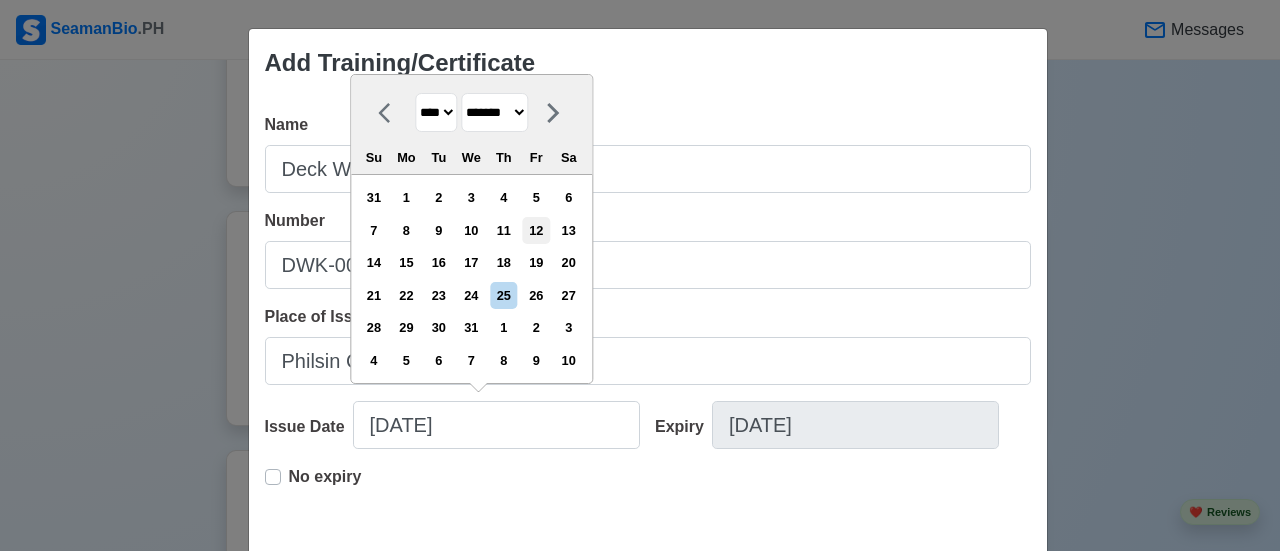 click on "12" at bounding box center [536, 230] 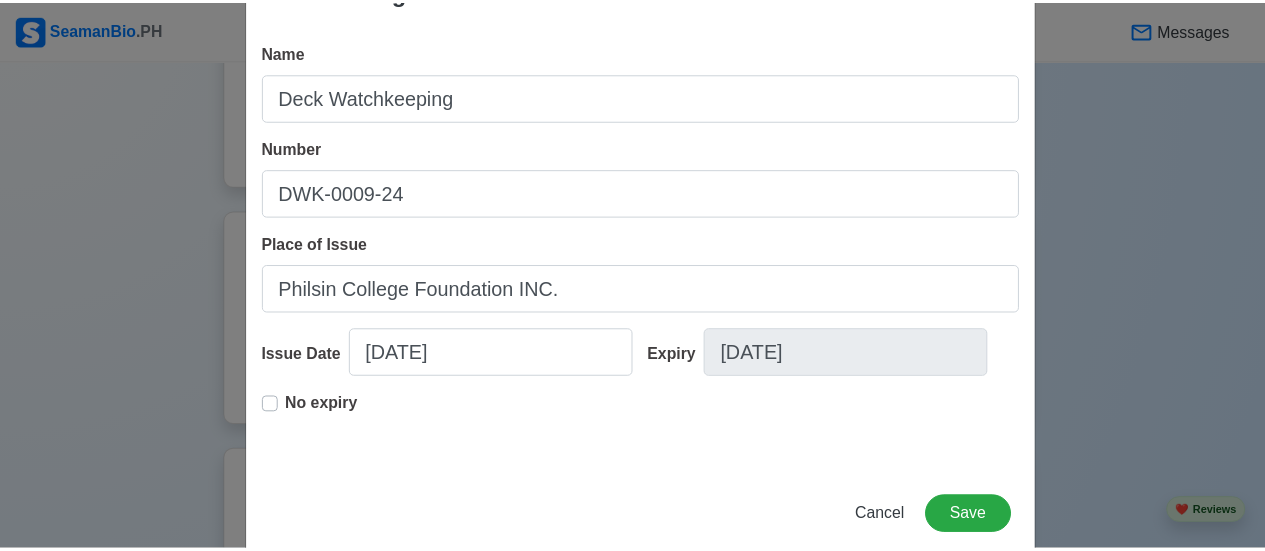 scroll, scrollTop: 90, scrollLeft: 0, axis: vertical 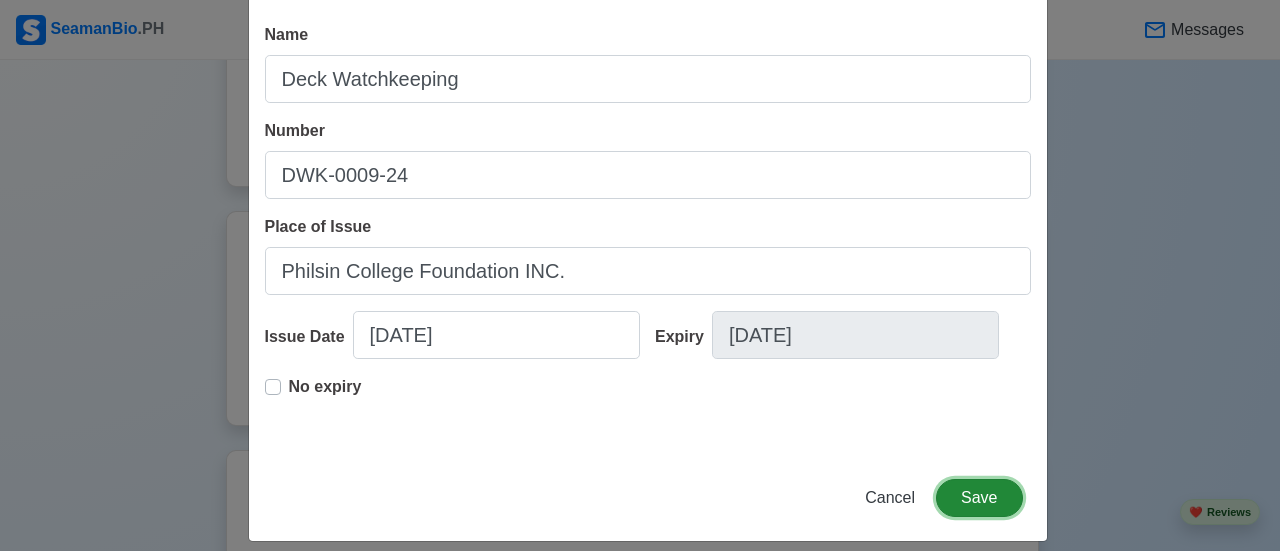 click on "Save" at bounding box center [979, 498] 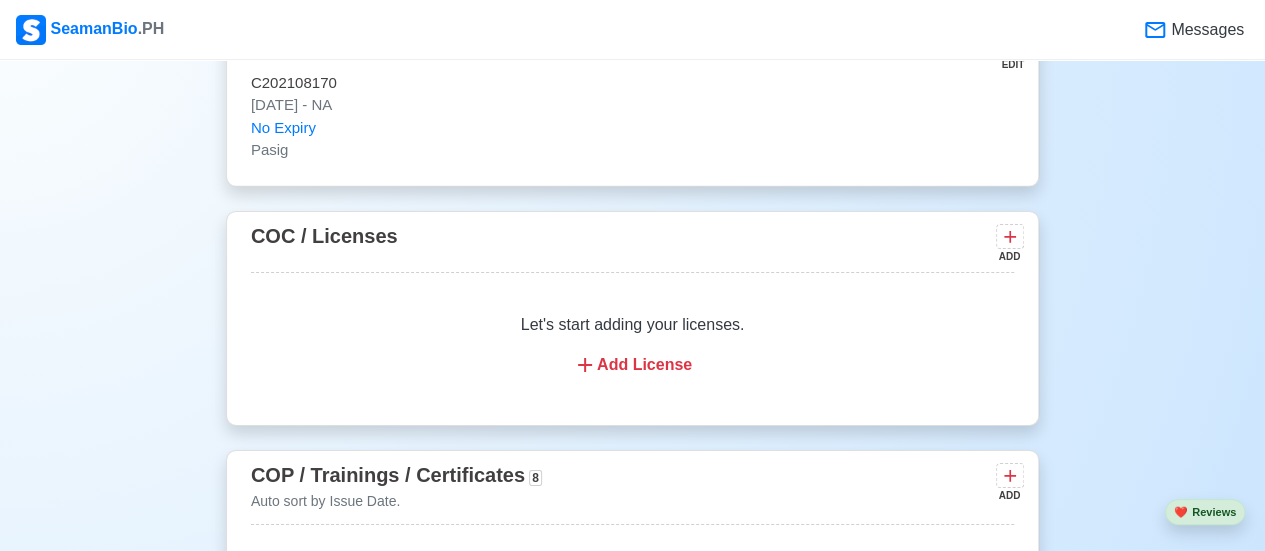 scroll, scrollTop: 3594, scrollLeft: 0, axis: vertical 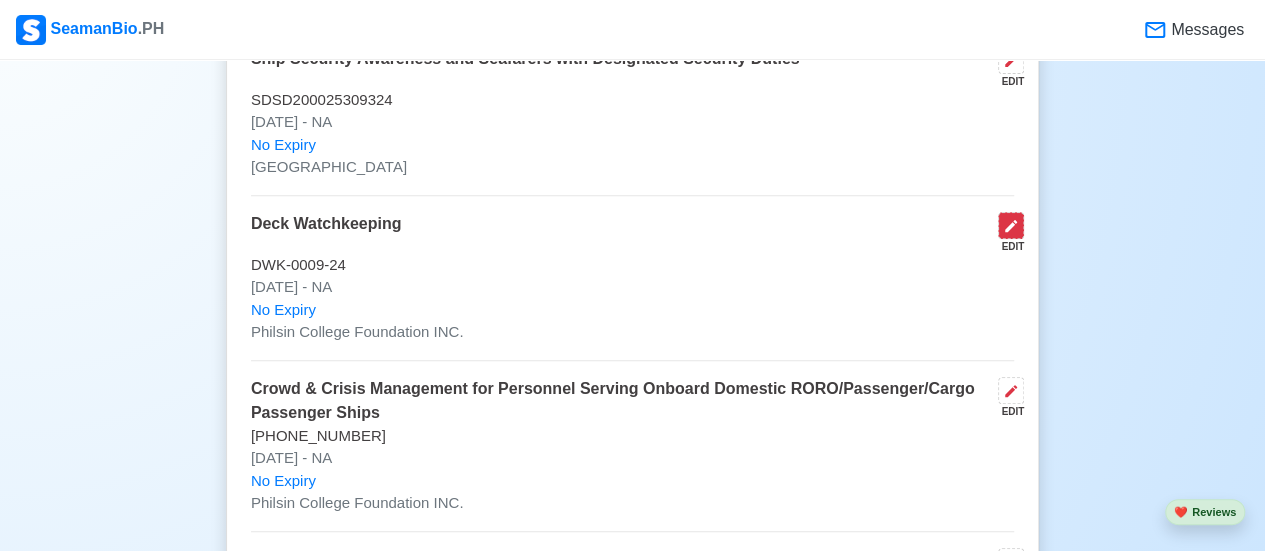 click 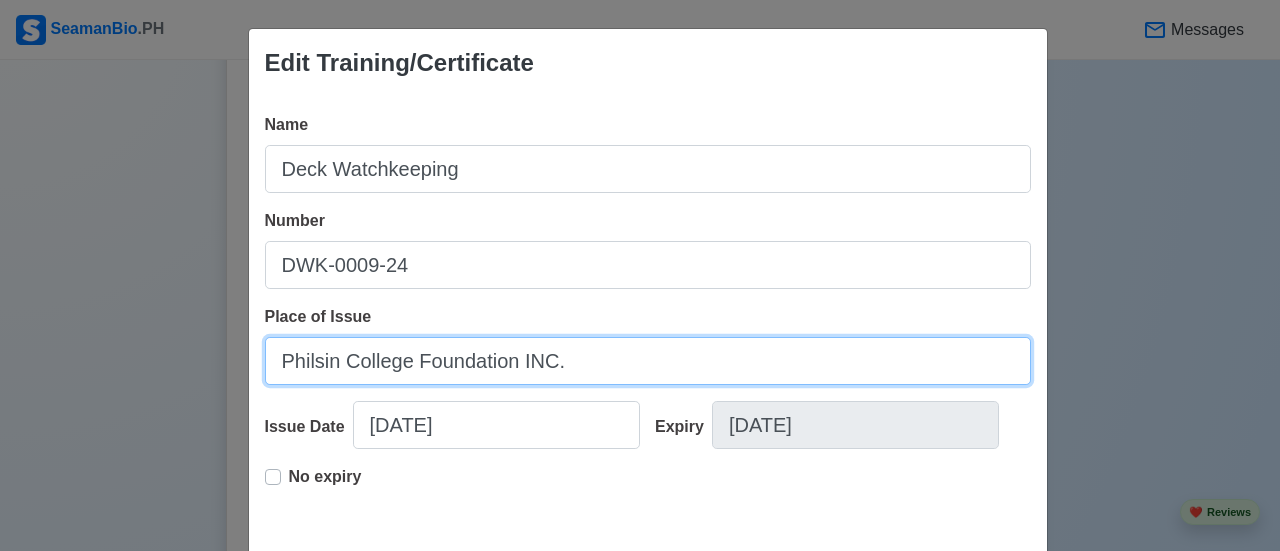 click on "Philsin College Foundation INC." at bounding box center (648, 361) 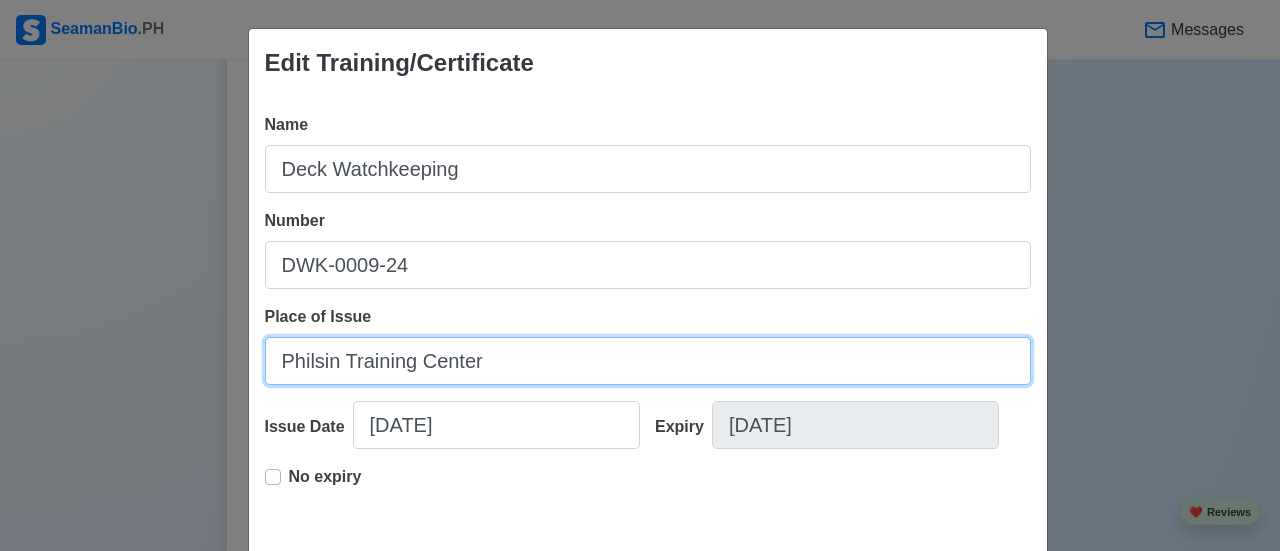 type on "Philsin Training Center" 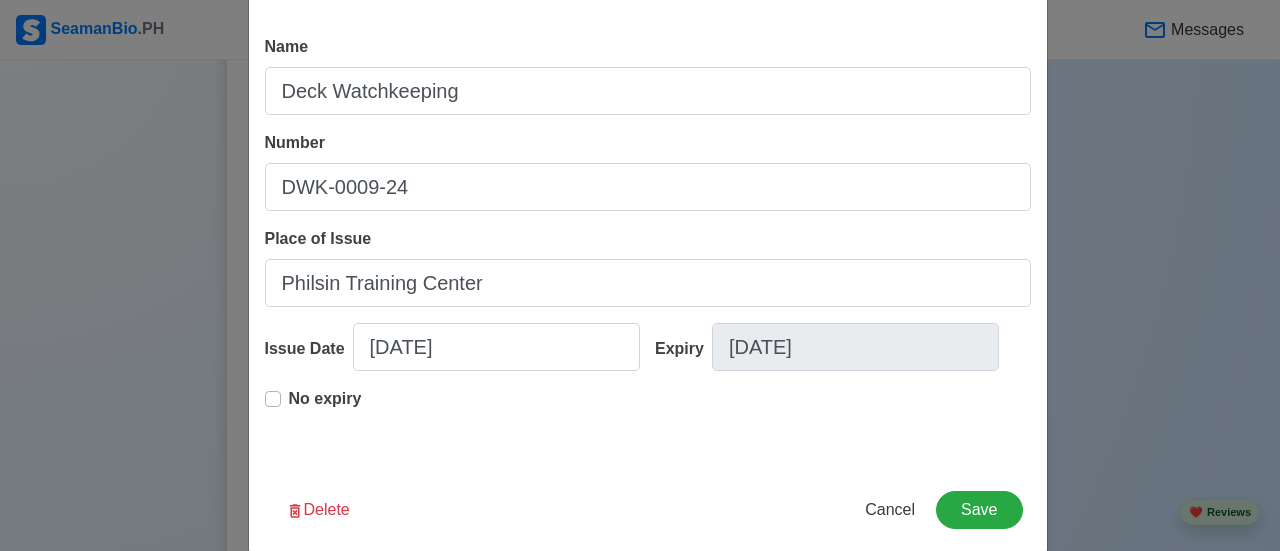 scroll, scrollTop: 79, scrollLeft: 0, axis: vertical 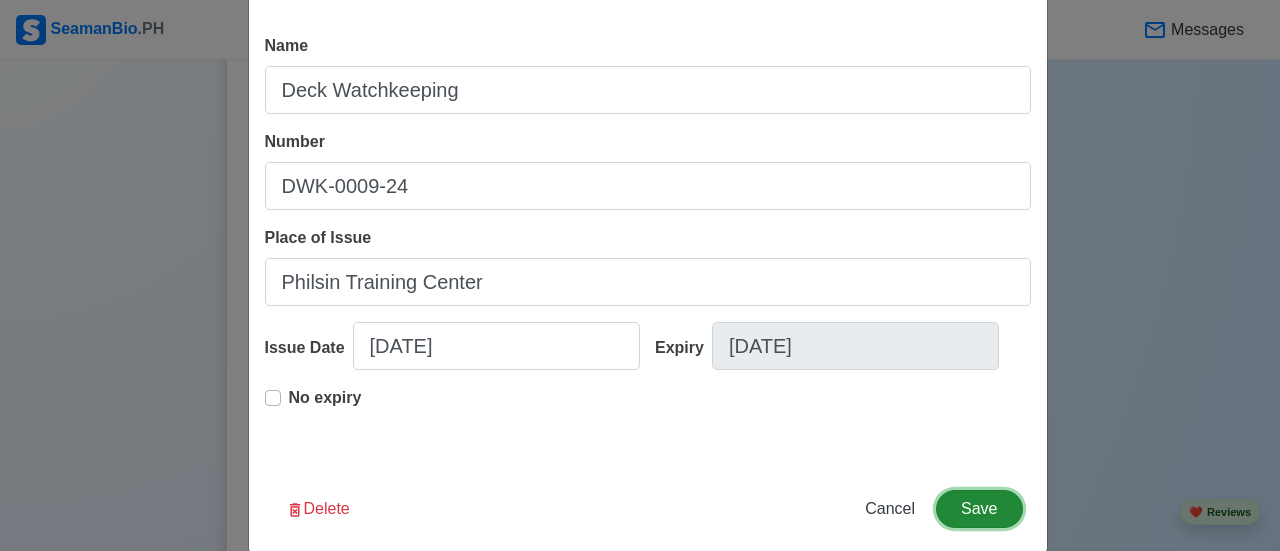click on "Save" at bounding box center (979, 509) 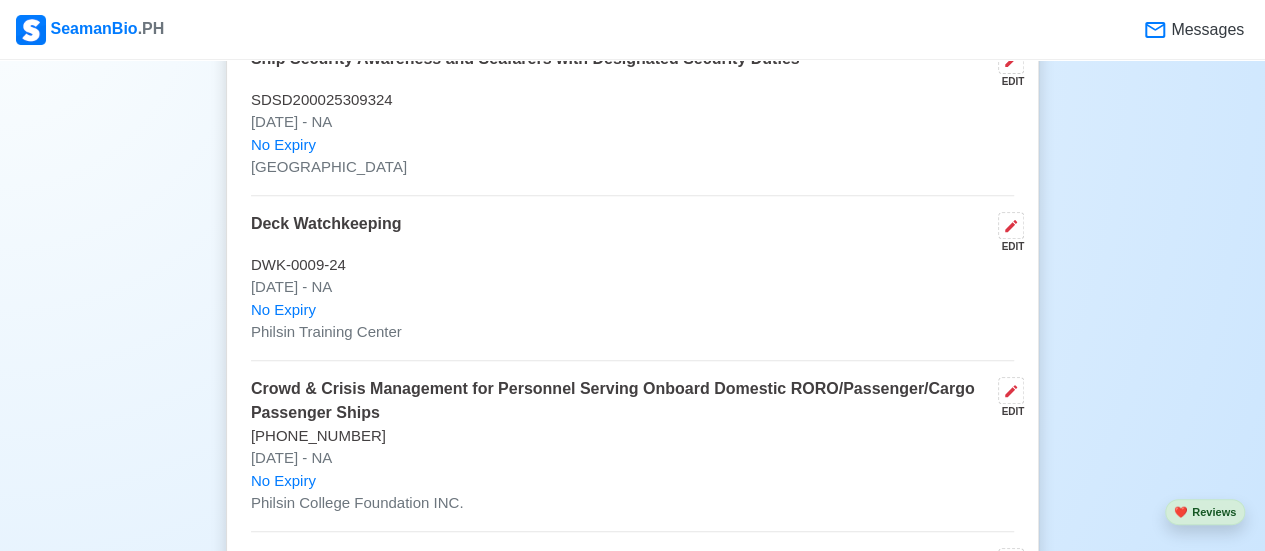 click on "EDIT" at bounding box center [1007, 398] 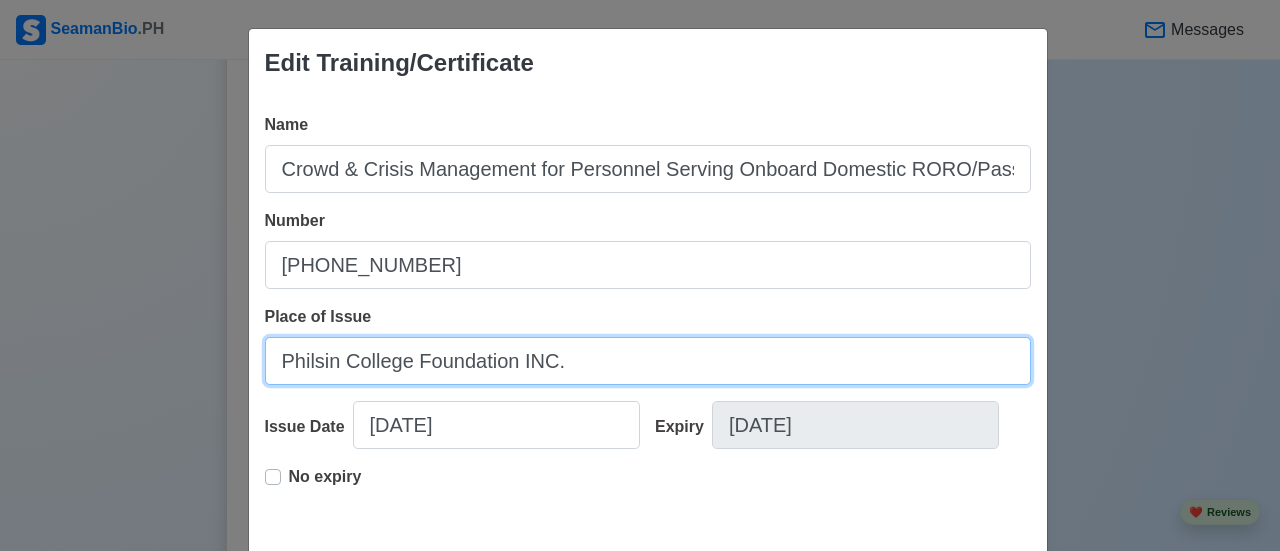 click on "Philsin College Foundation INC." at bounding box center [648, 361] 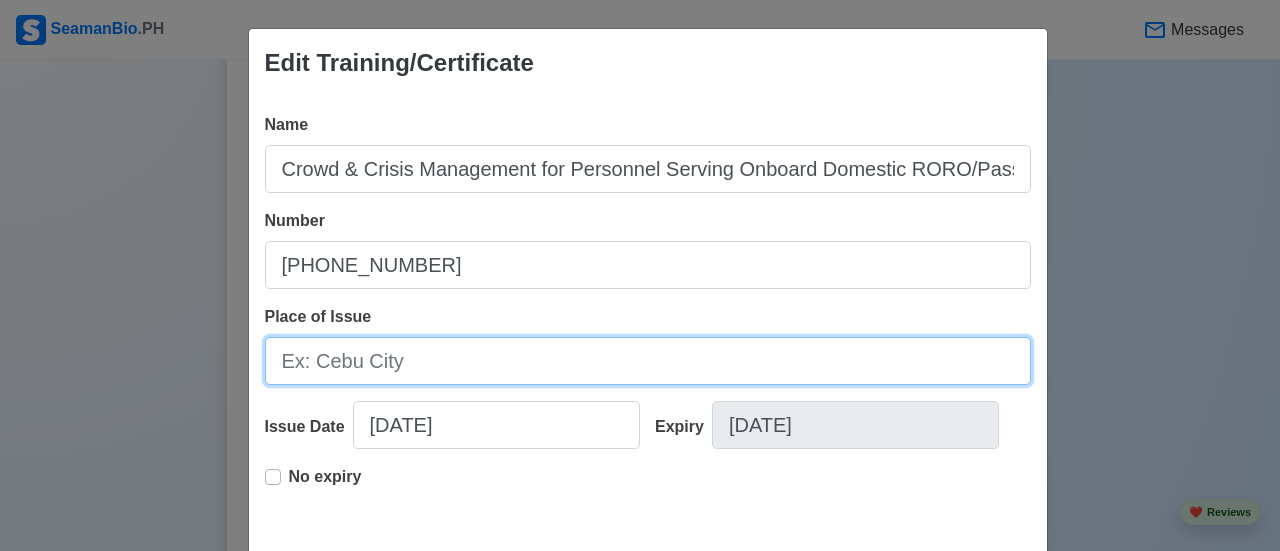 click on "Place of Issue" at bounding box center [648, 361] 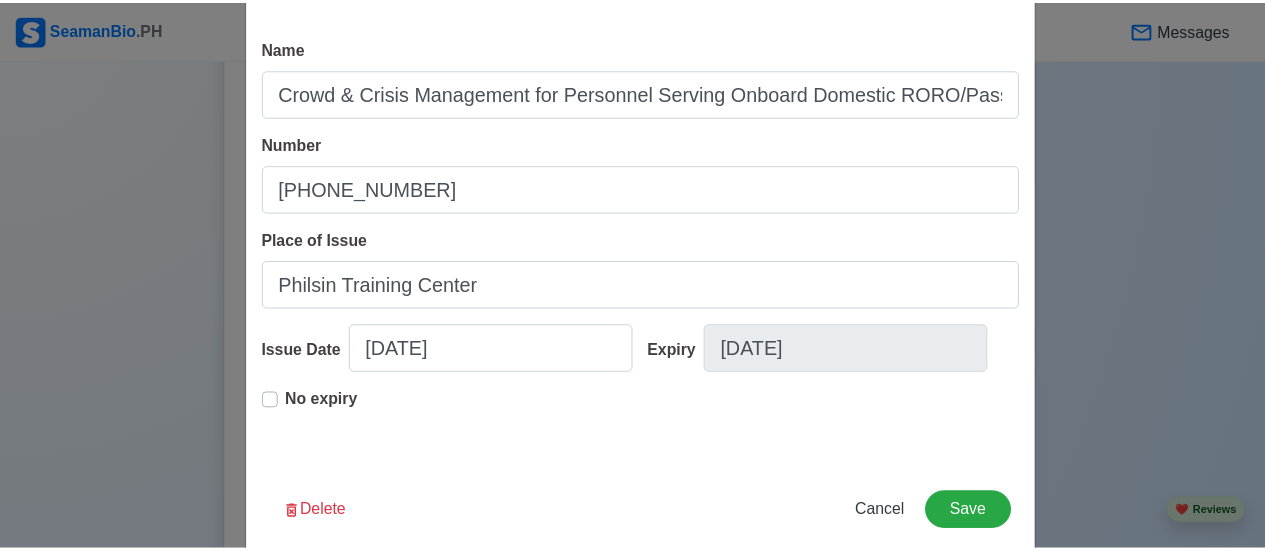 scroll, scrollTop: 77, scrollLeft: 0, axis: vertical 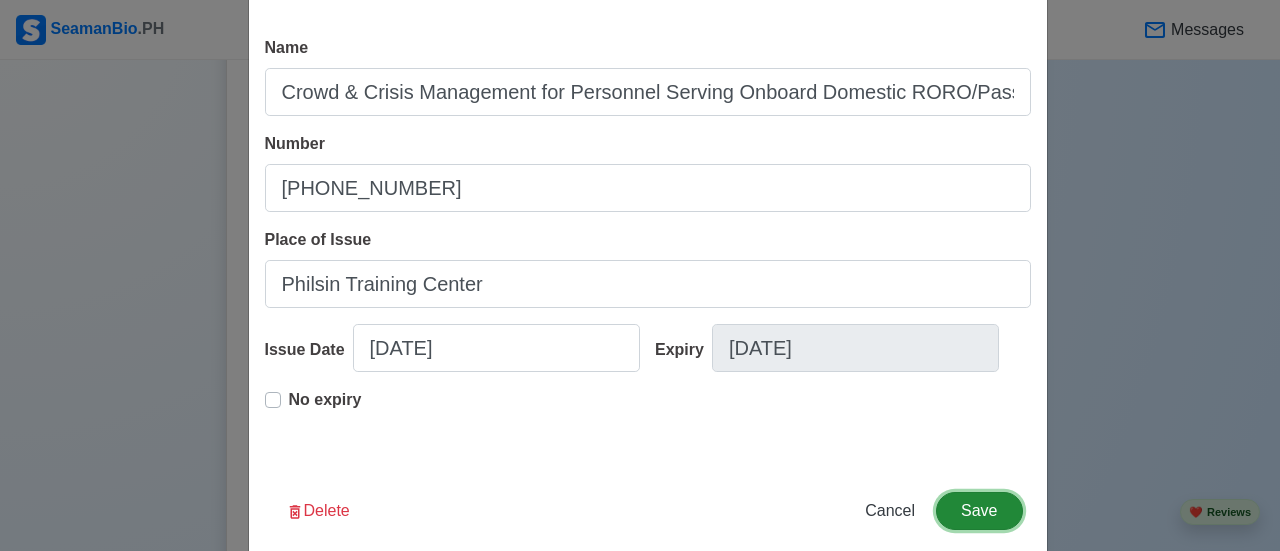 click on "Save" at bounding box center (979, 511) 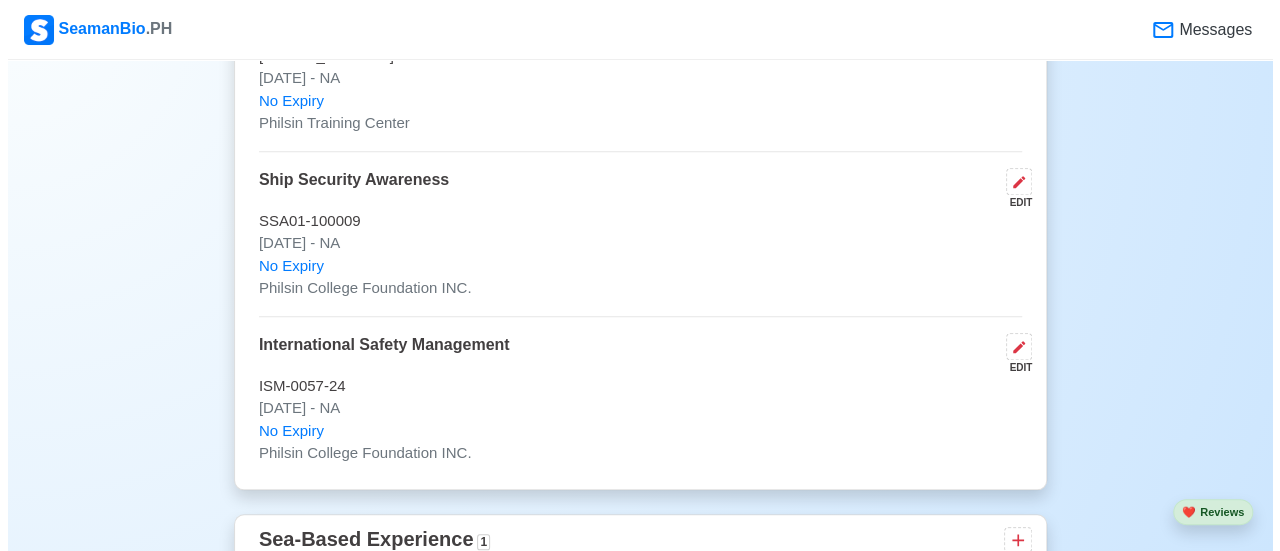 scroll, scrollTop: 4513, scrollLeft: 0, axis: vertical 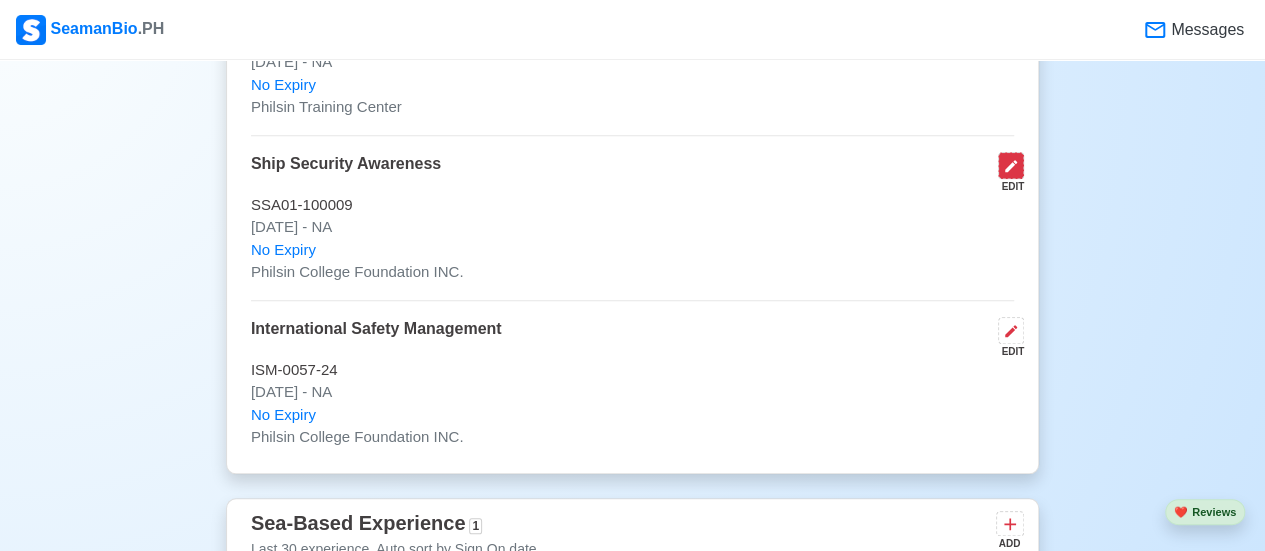 click at bounding box center (1011, 165) 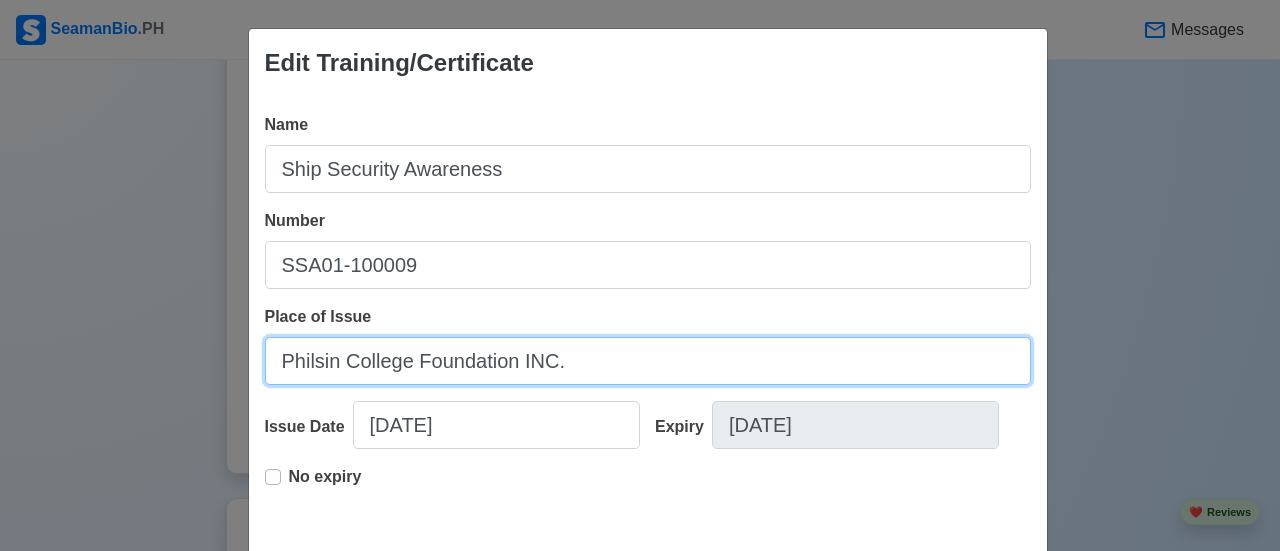 click on "Philsin College Foundation INC." at bounding box center (648, 361) 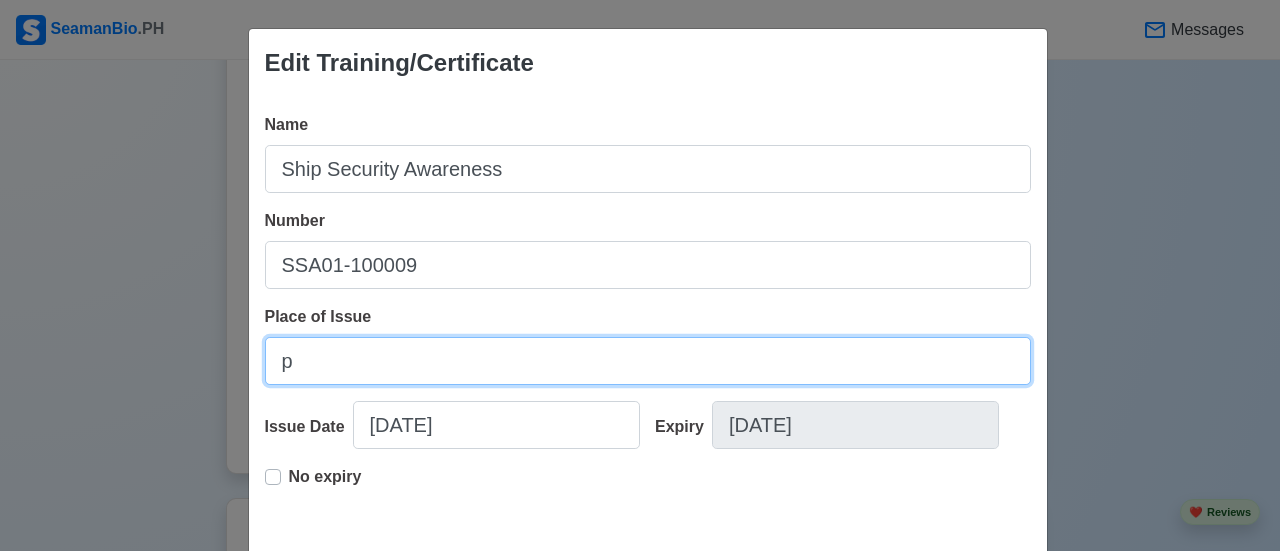 type on "Philsin Training Center" 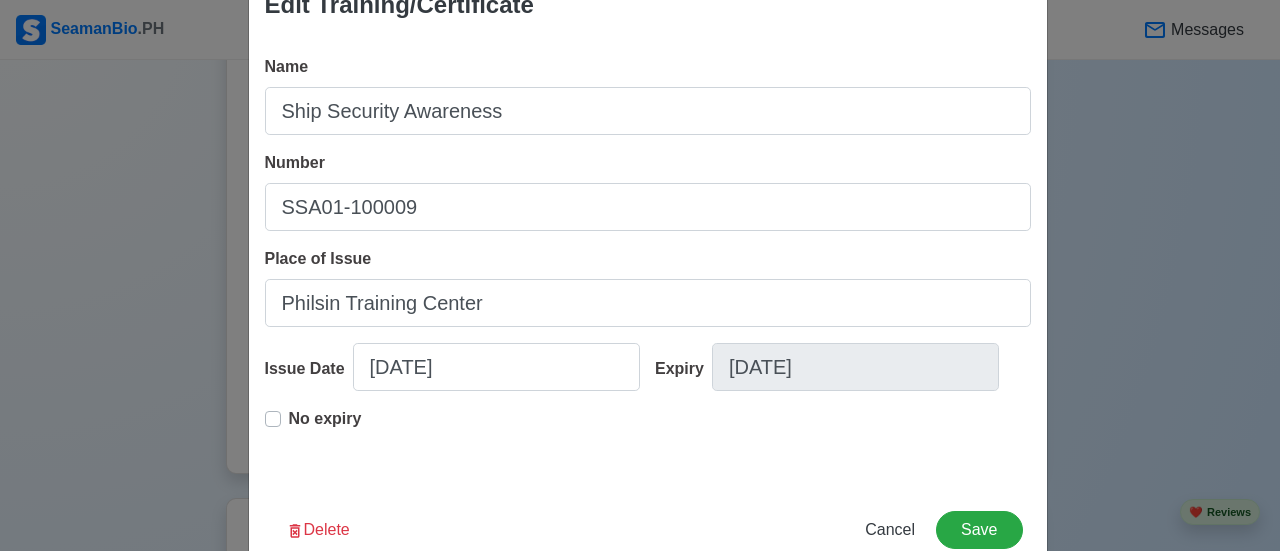 scroll, scrollTop: 90, scrollLeft: 0, axis: vertical 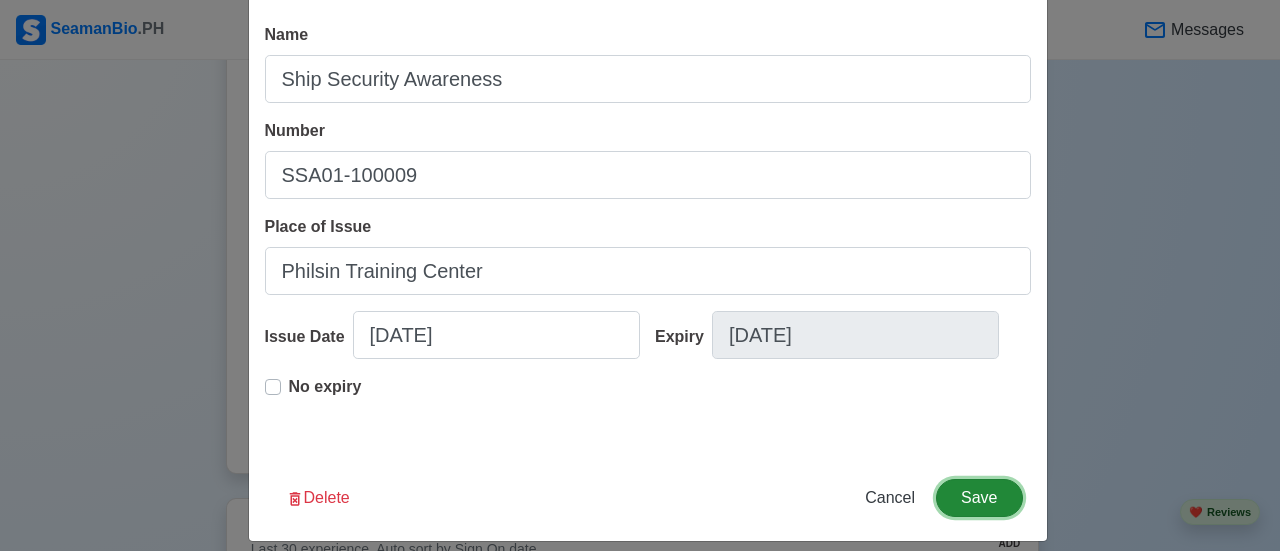 click on "Save" at bounding box center [979, 498] 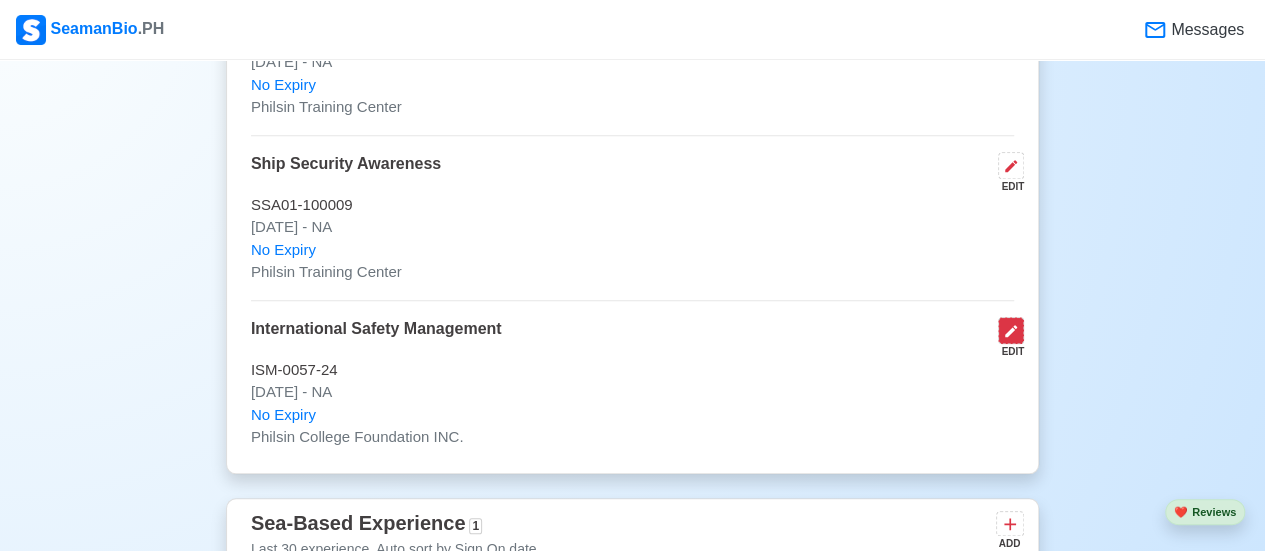 click 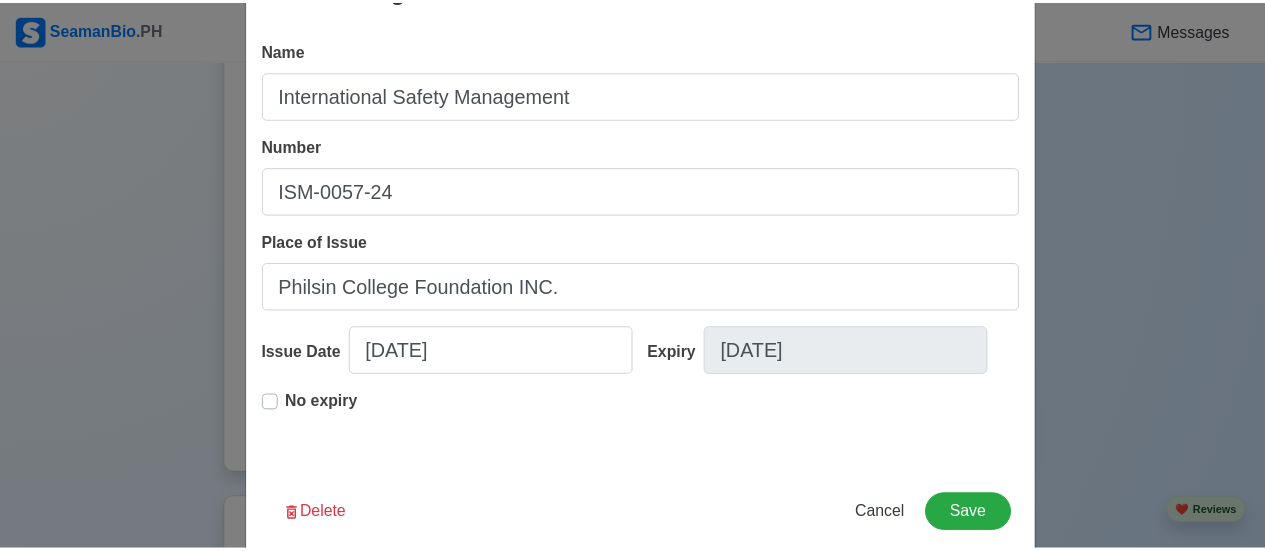 scroll, scrollTop: 103, scrollLeft: 0, axis: vertical 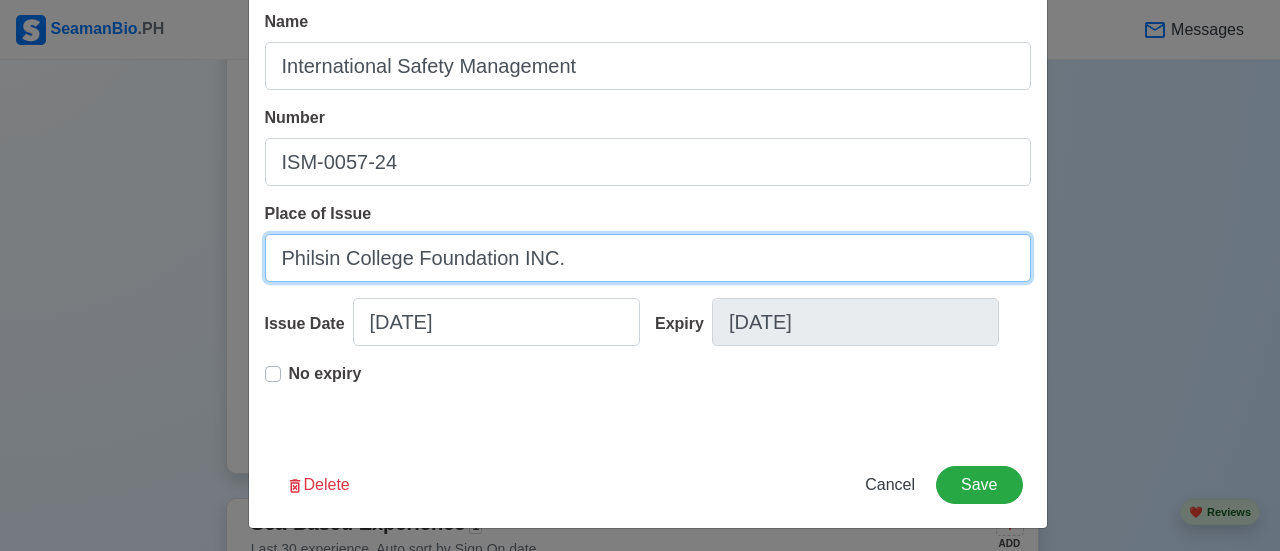 click on "Philsin College Foundation INC." at bounding box center (648, 258) 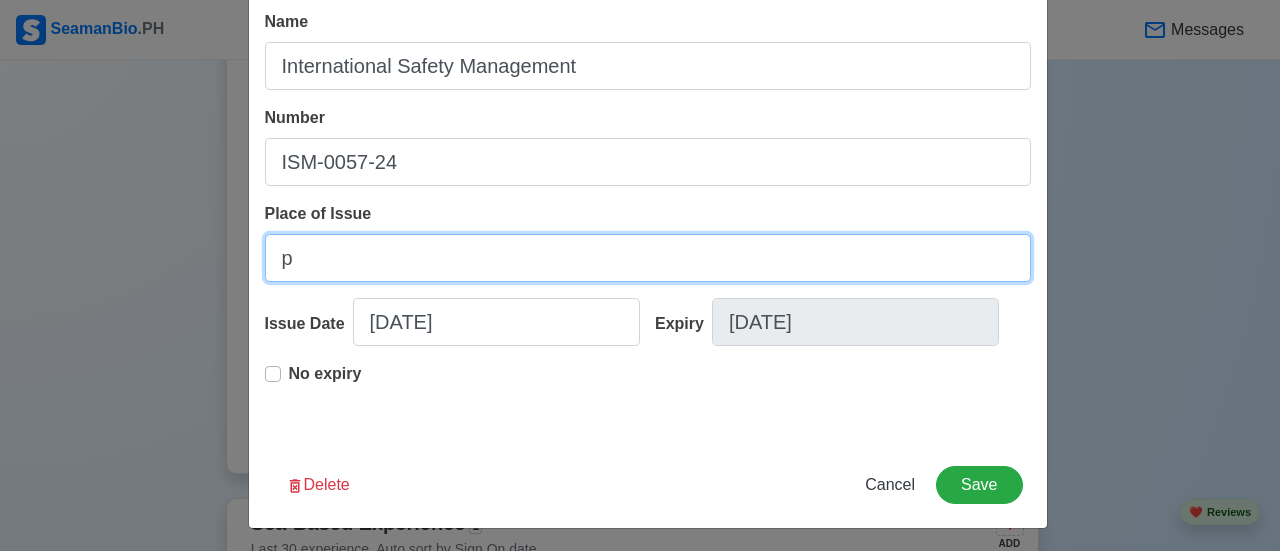 type on "Philsin Training Center" 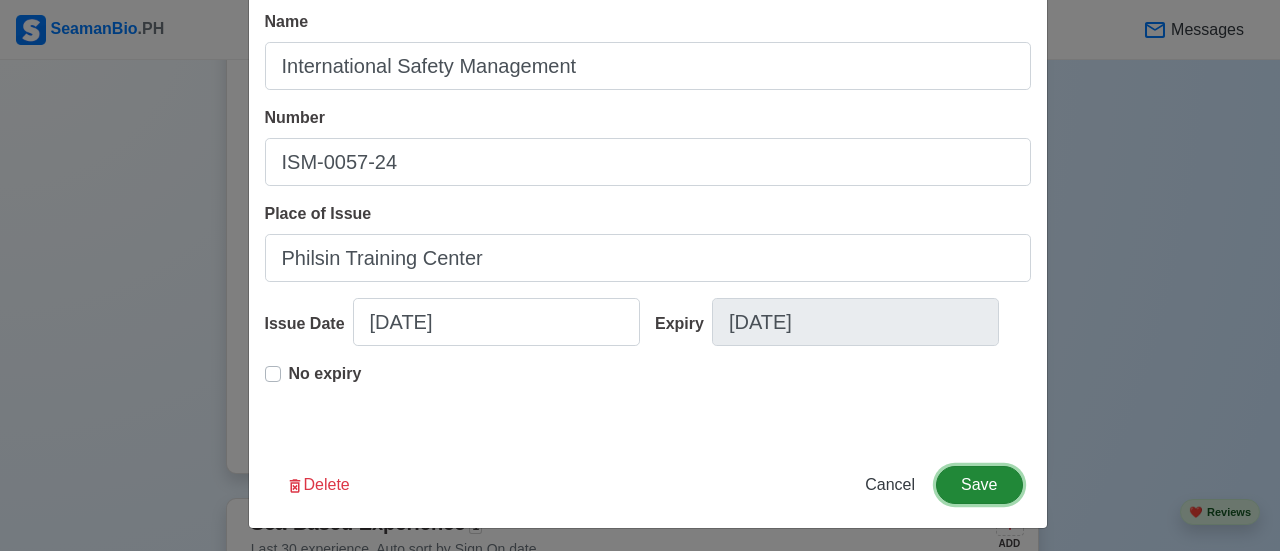 click on "Save" at bounding box center (979, 485) 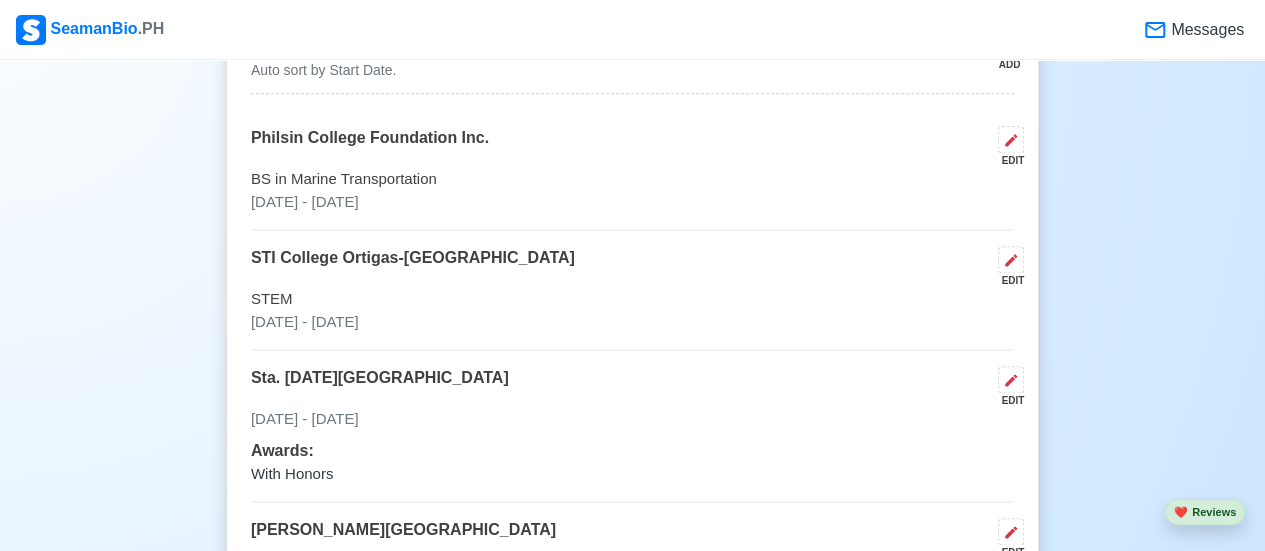 scroll, scrollTop: 1129, scrollLeft: 0, axis: vertical 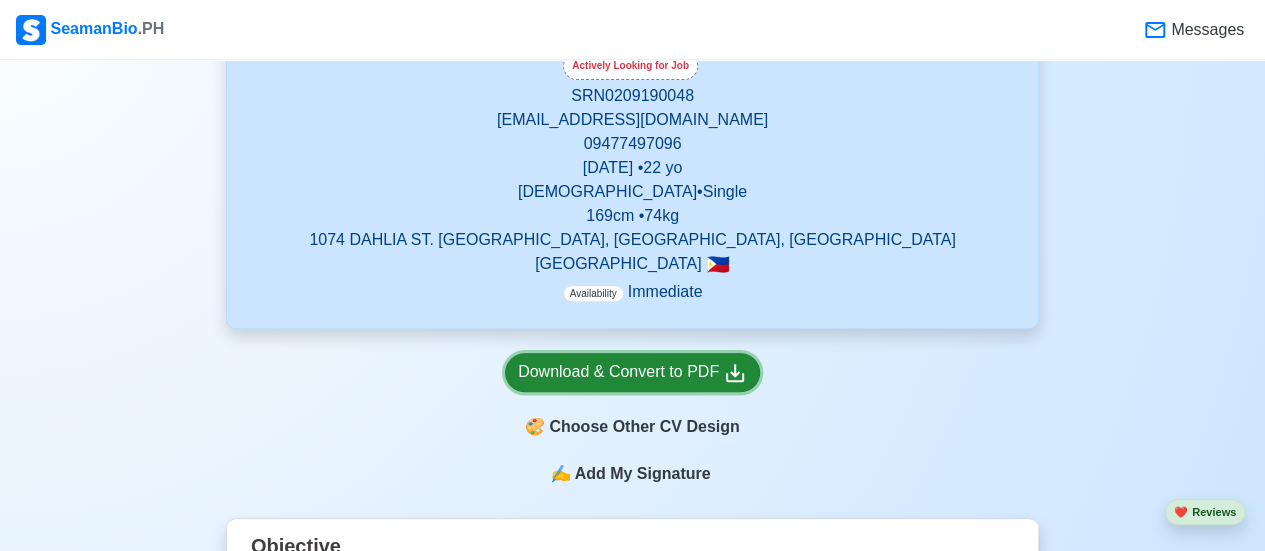 click on "Download & Convert to PDF" at bounding box center [632, 372] 